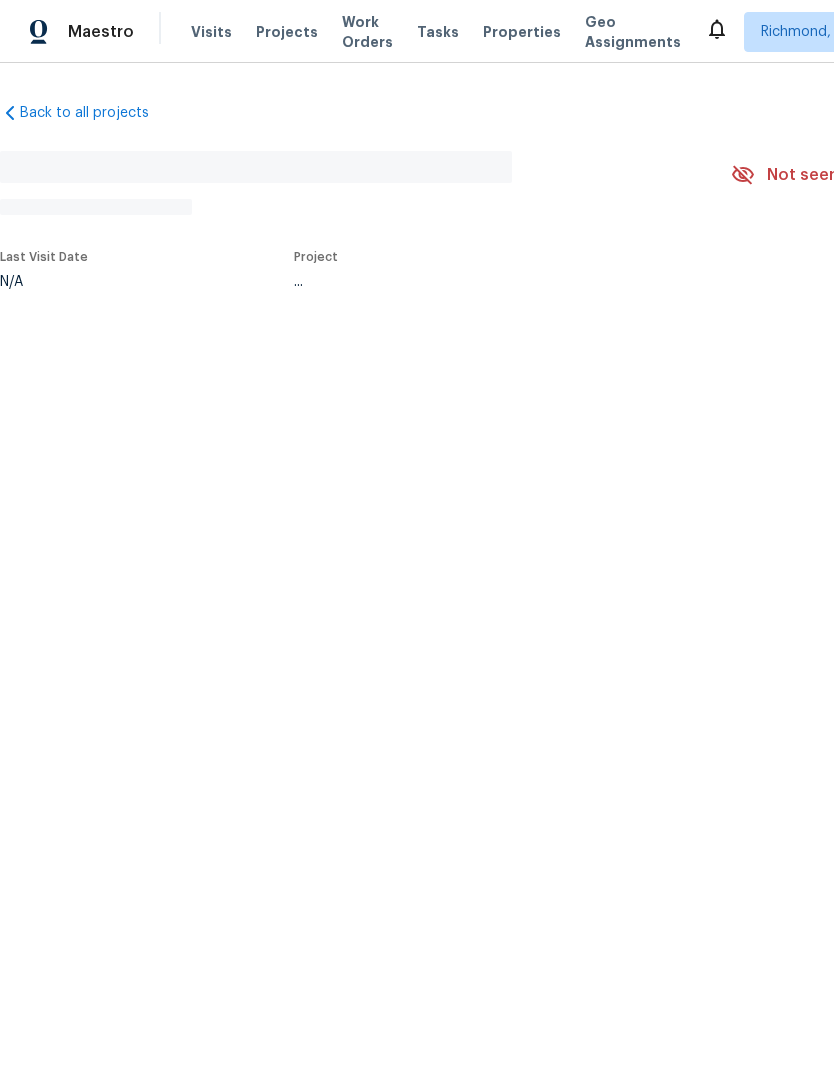 scroll, scrollTop: 0, scrollLeft: 0, axis: both 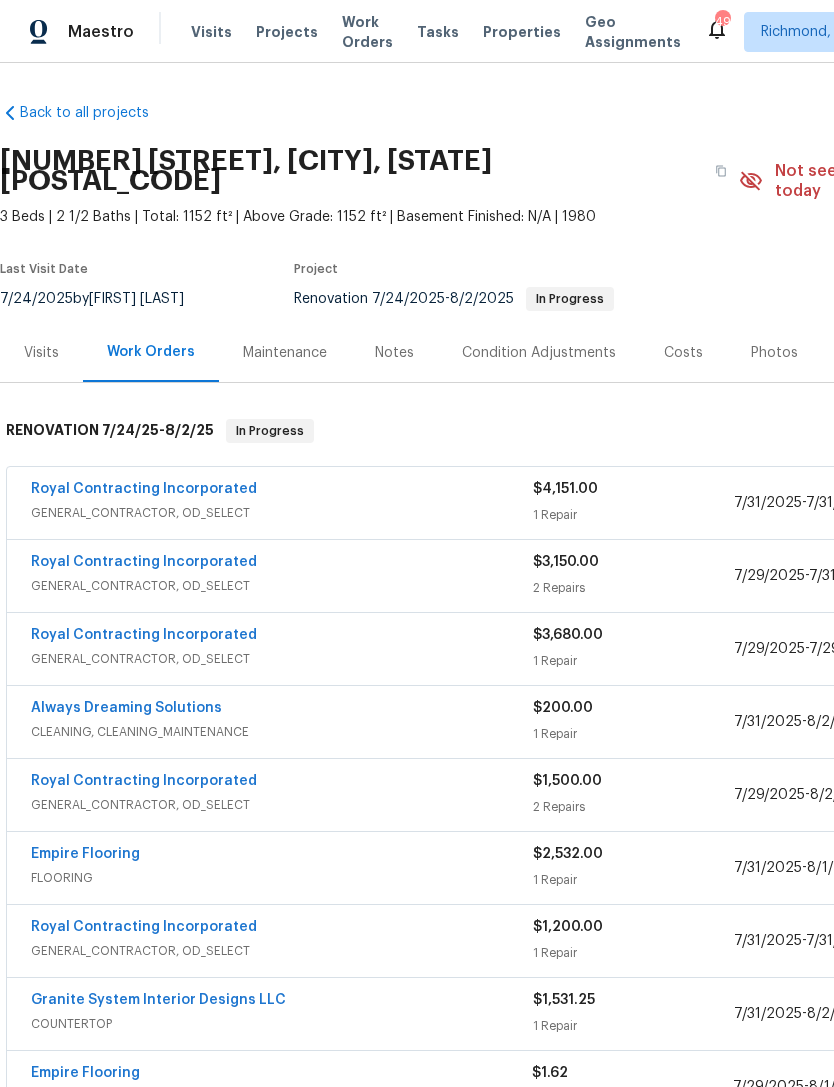 click on "Work Orders" at bounding box center [367, 32] 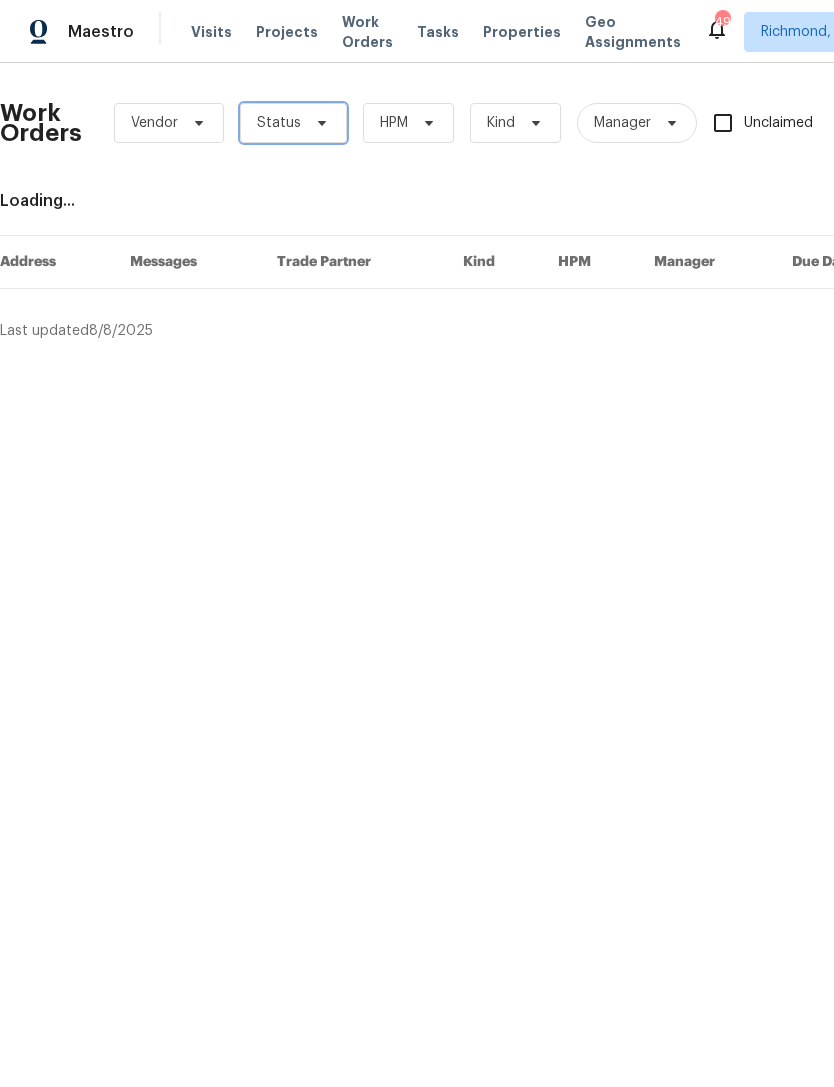 click on "Status" at bounding box center [293, 123] 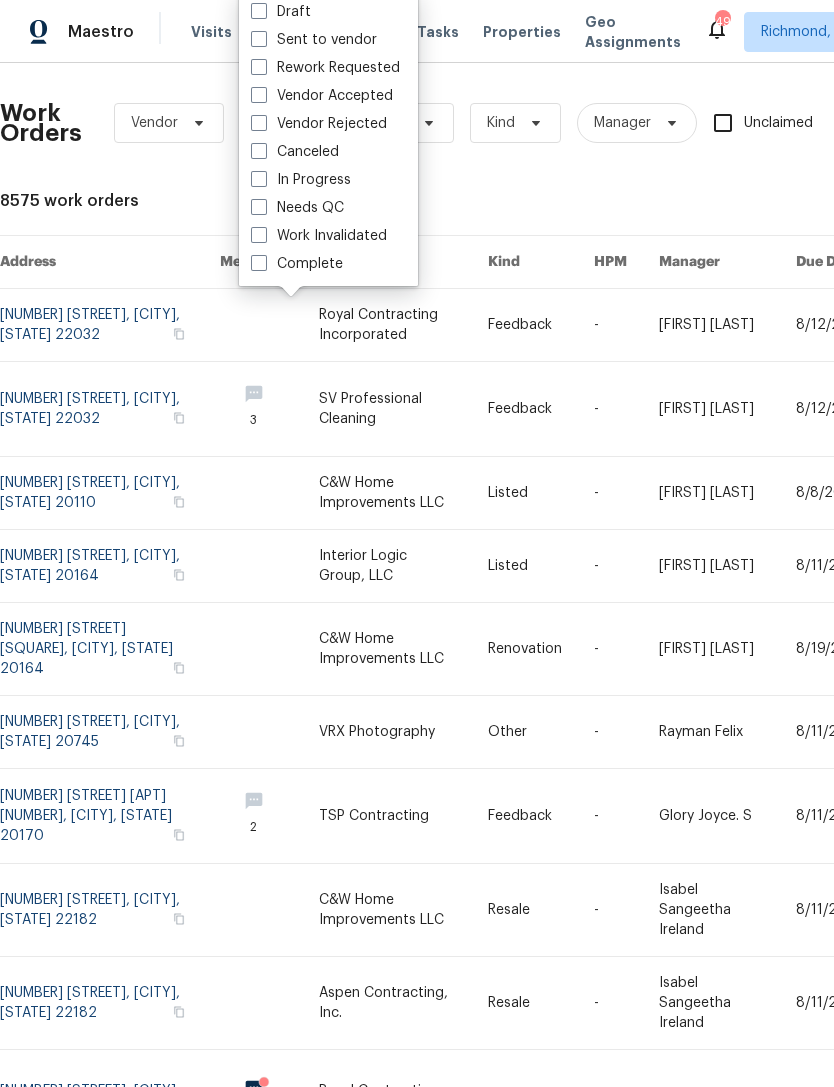 click on "Needs QC" at bounding box center [297, 208] 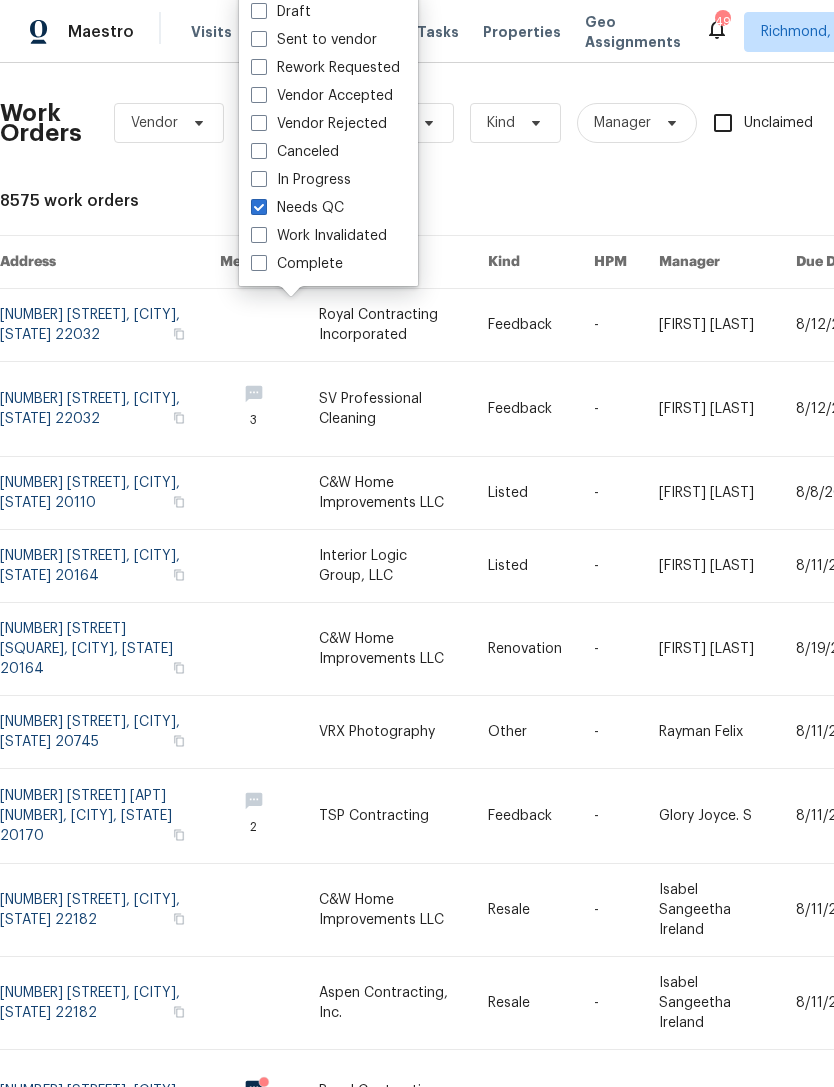 checkbox on "true" 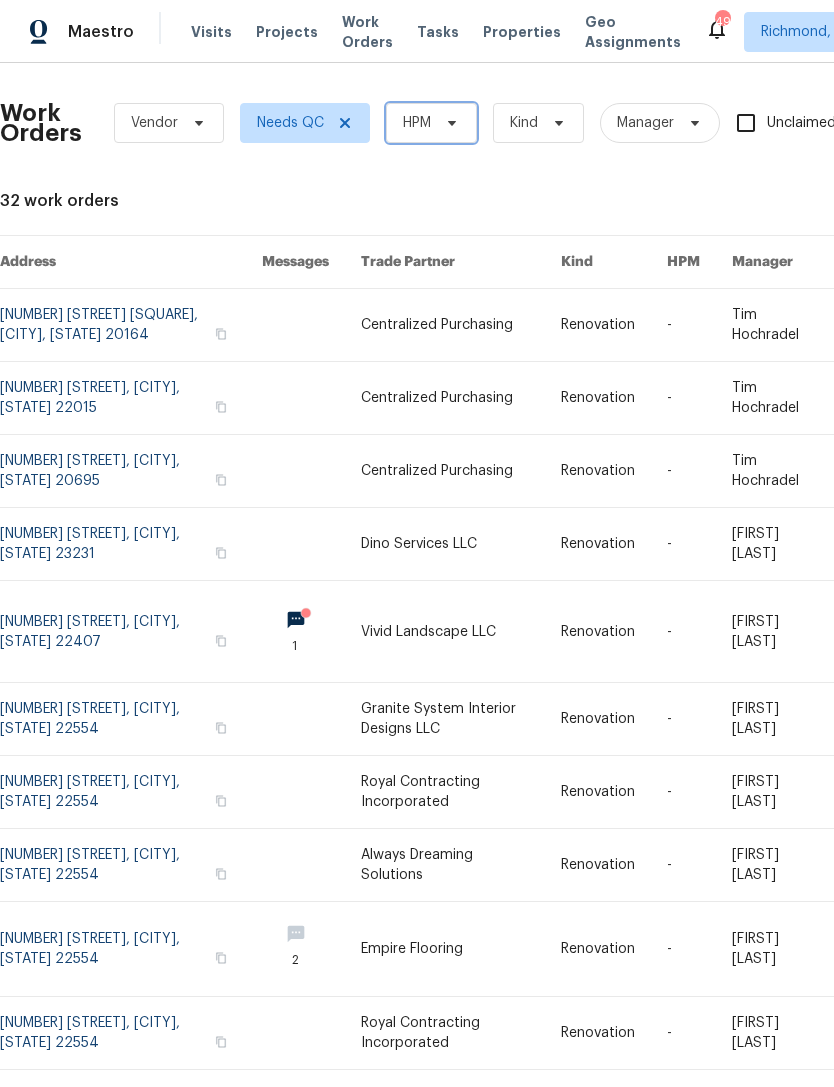 click 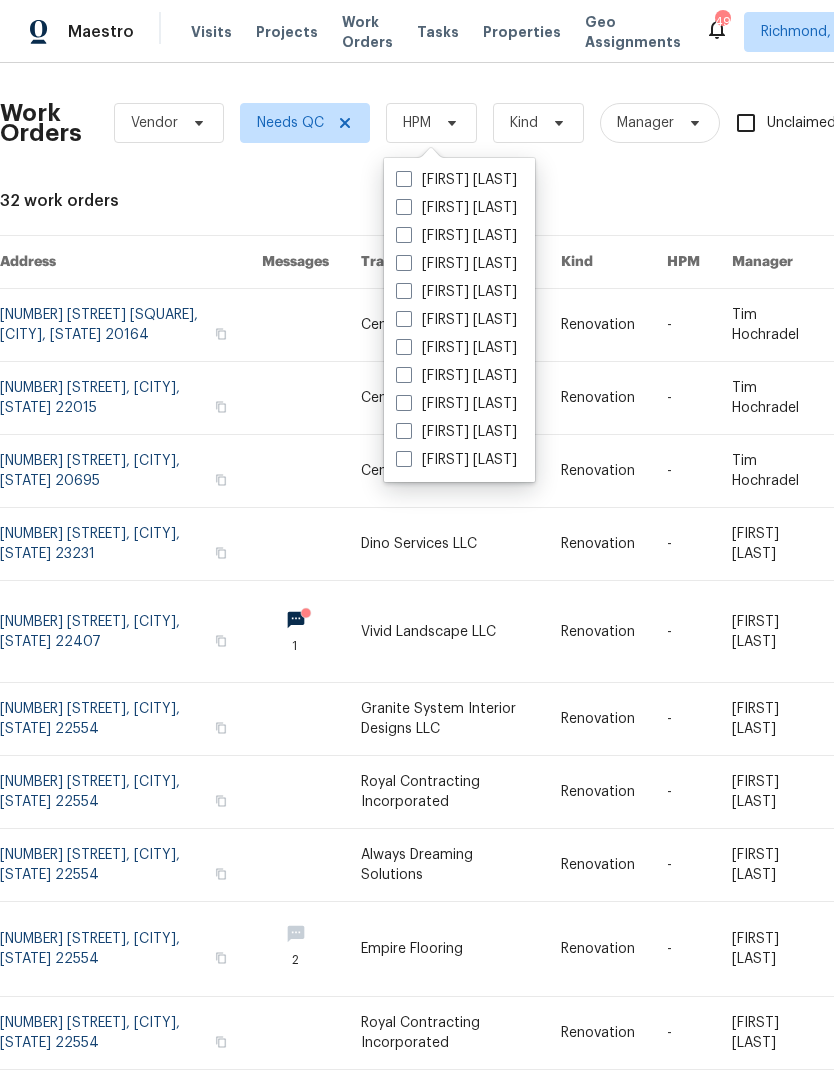 click on "[FIRST] [LAST]" at bounding box center [456, 236] 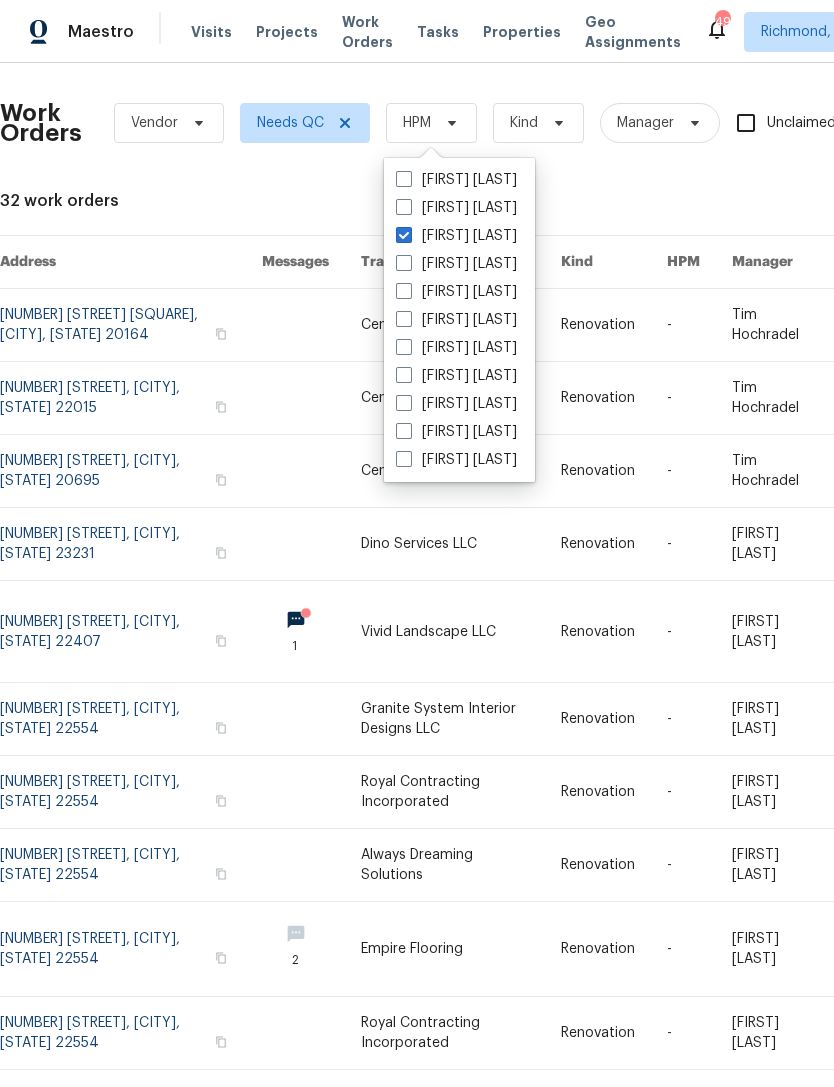 checkbox on "true" 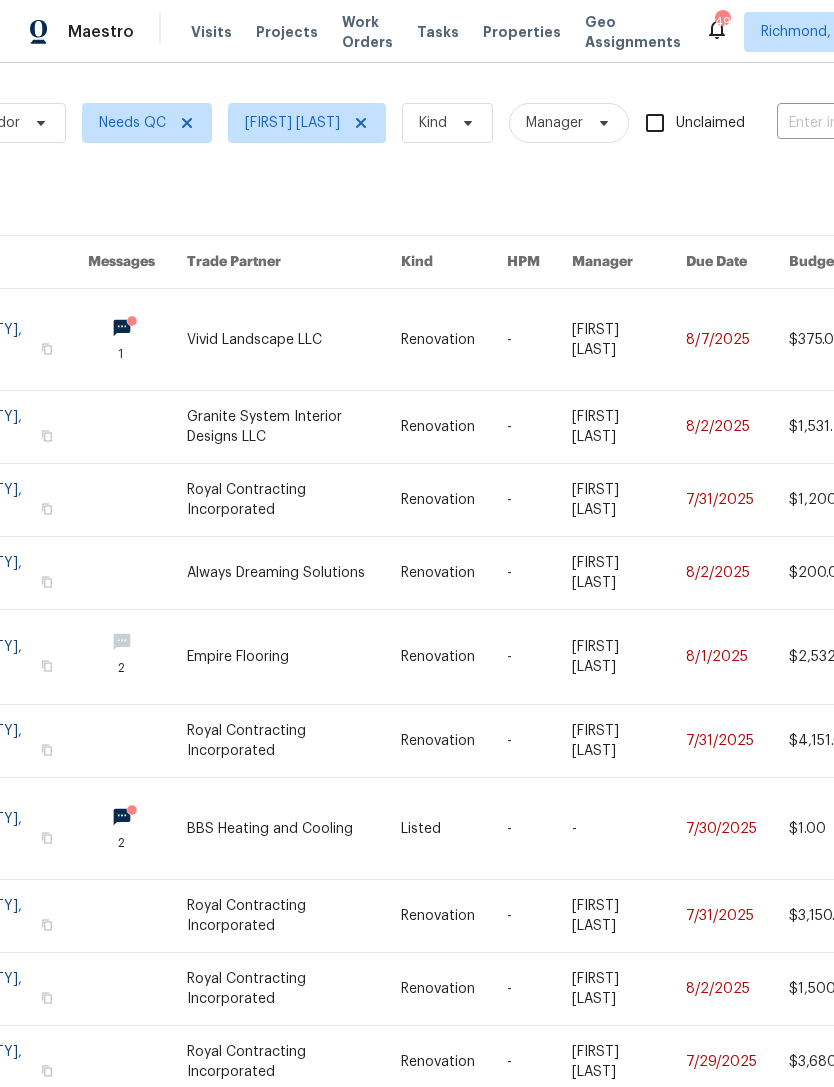 scroll, scrollTop: 0, scrollLeft: 156, axis: horizontal 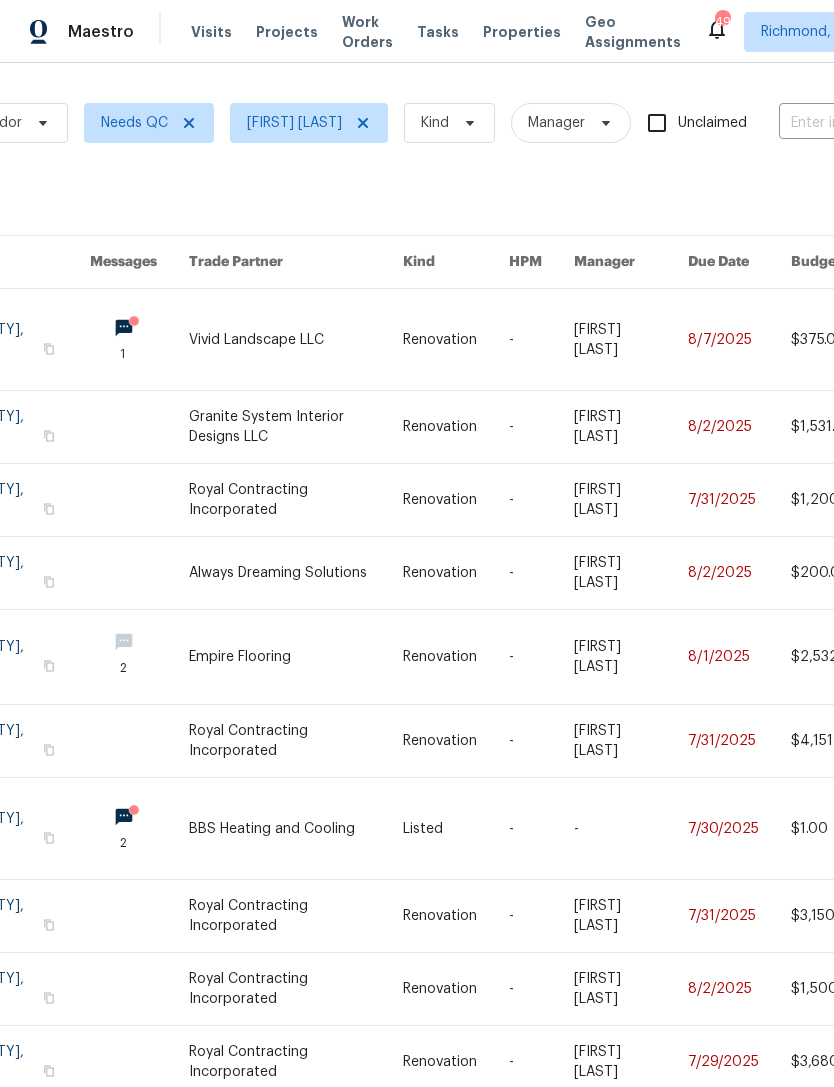 click at bounding box center (139, 339) 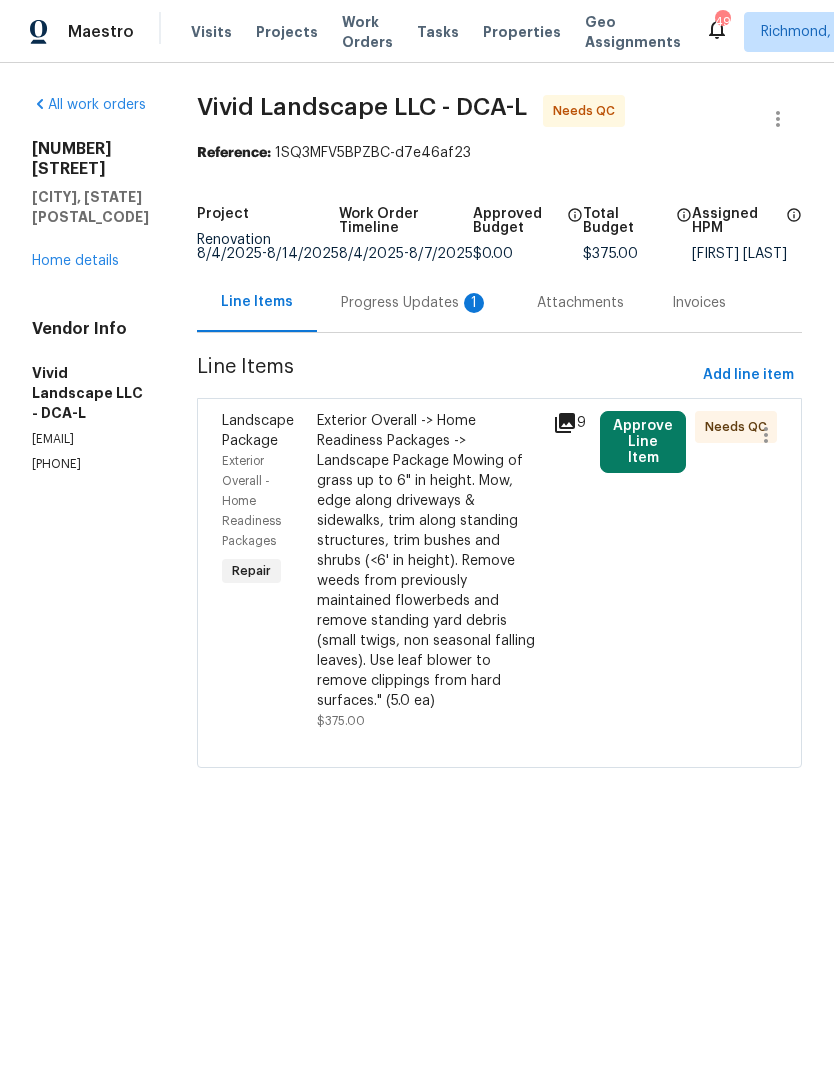click on "Progress Updates 1" at bounding box center (415, 303) 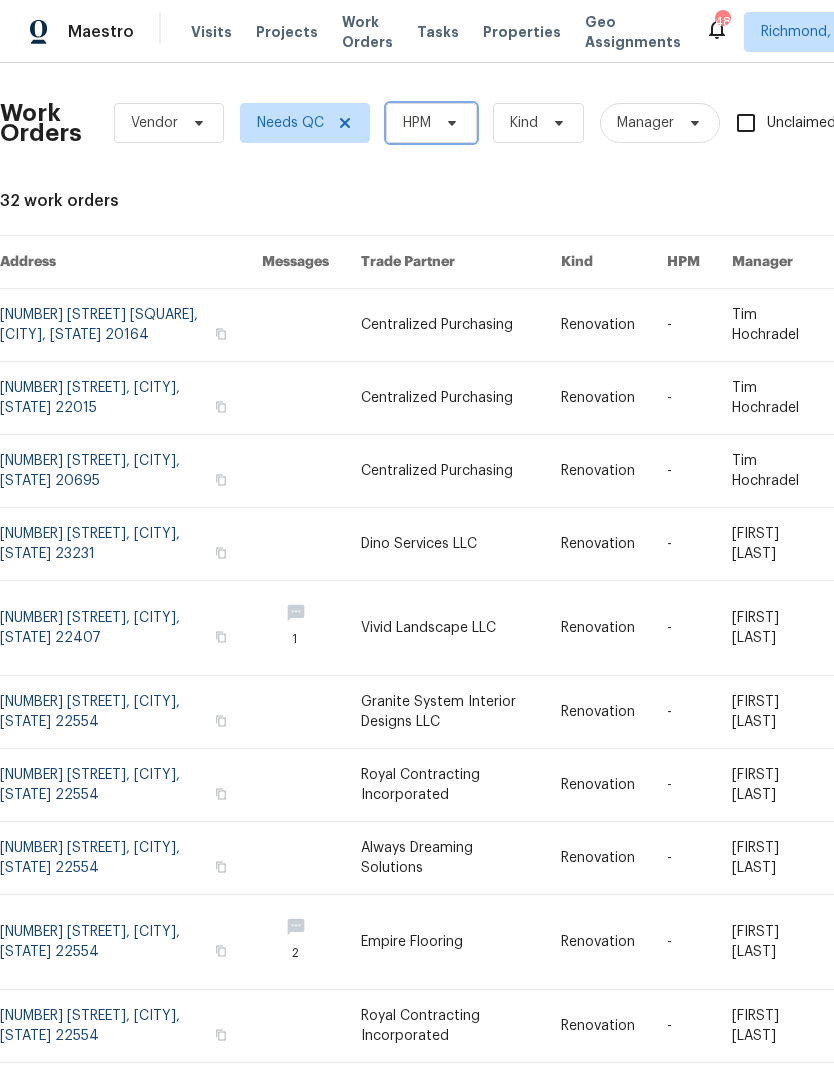 click on "HPM" at bounding box center [431, 123] 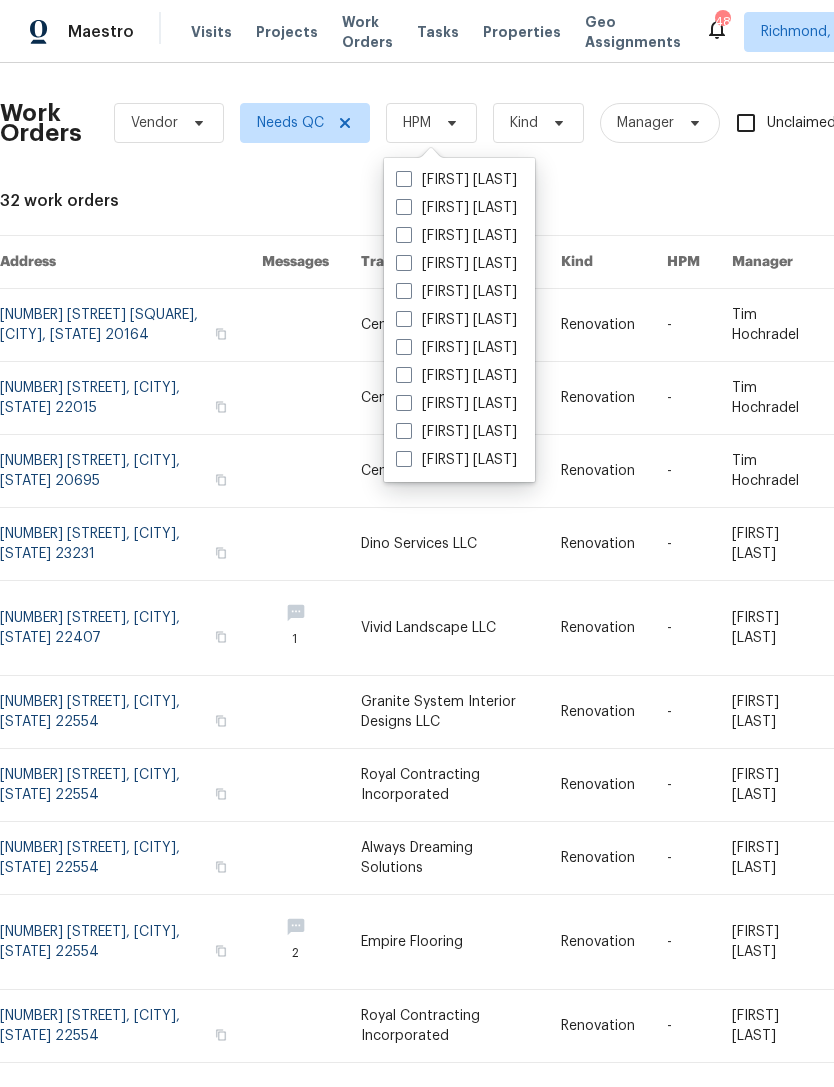 click on "[FIRST] [LAST]" at bounding box center [456, 236] 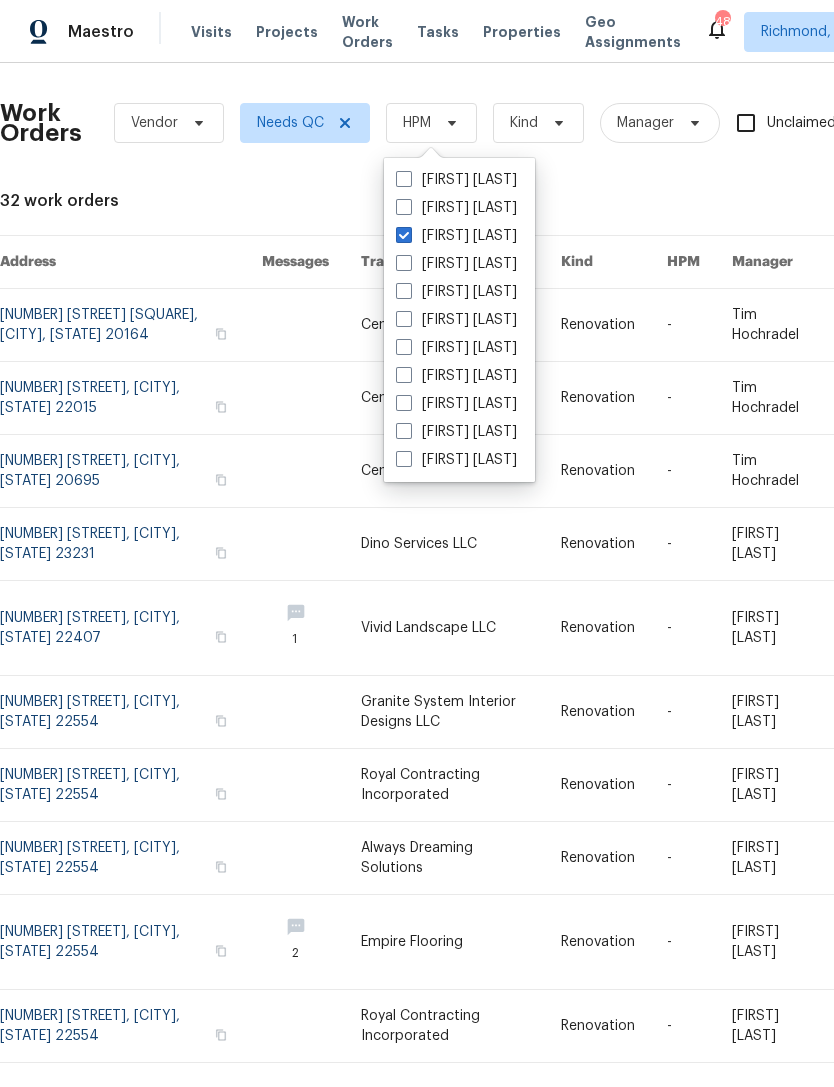 checkbox on "true" 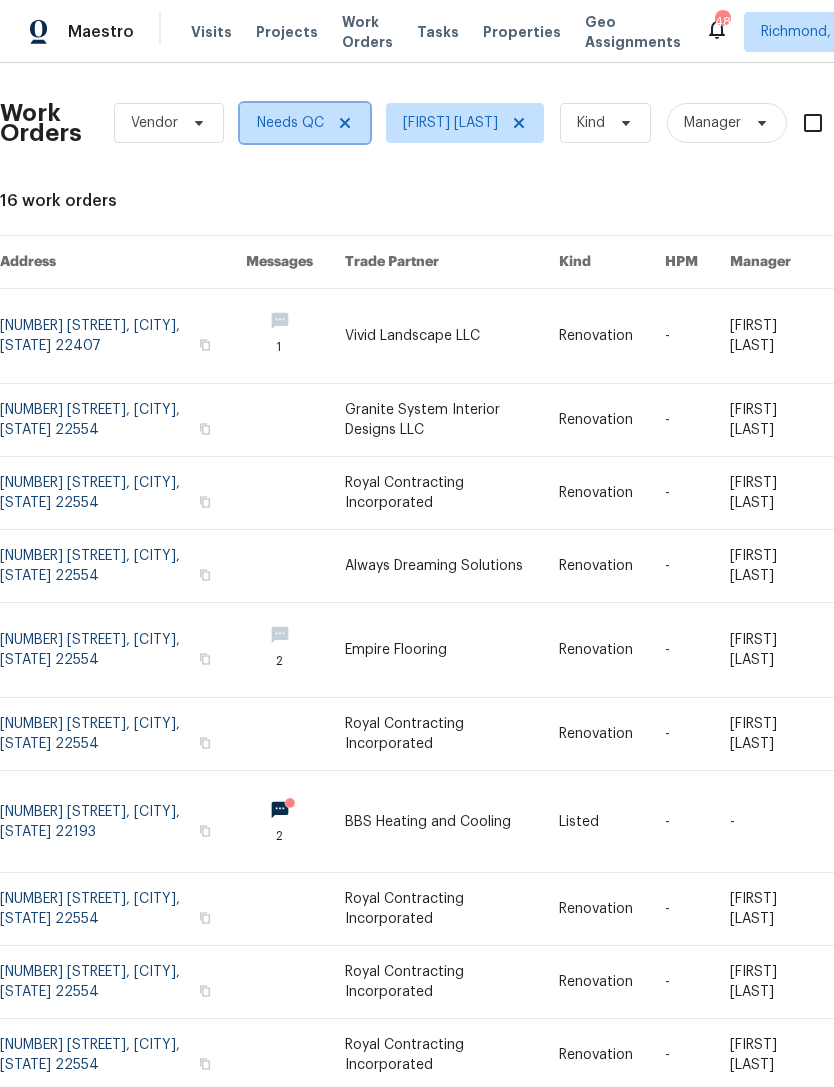 click 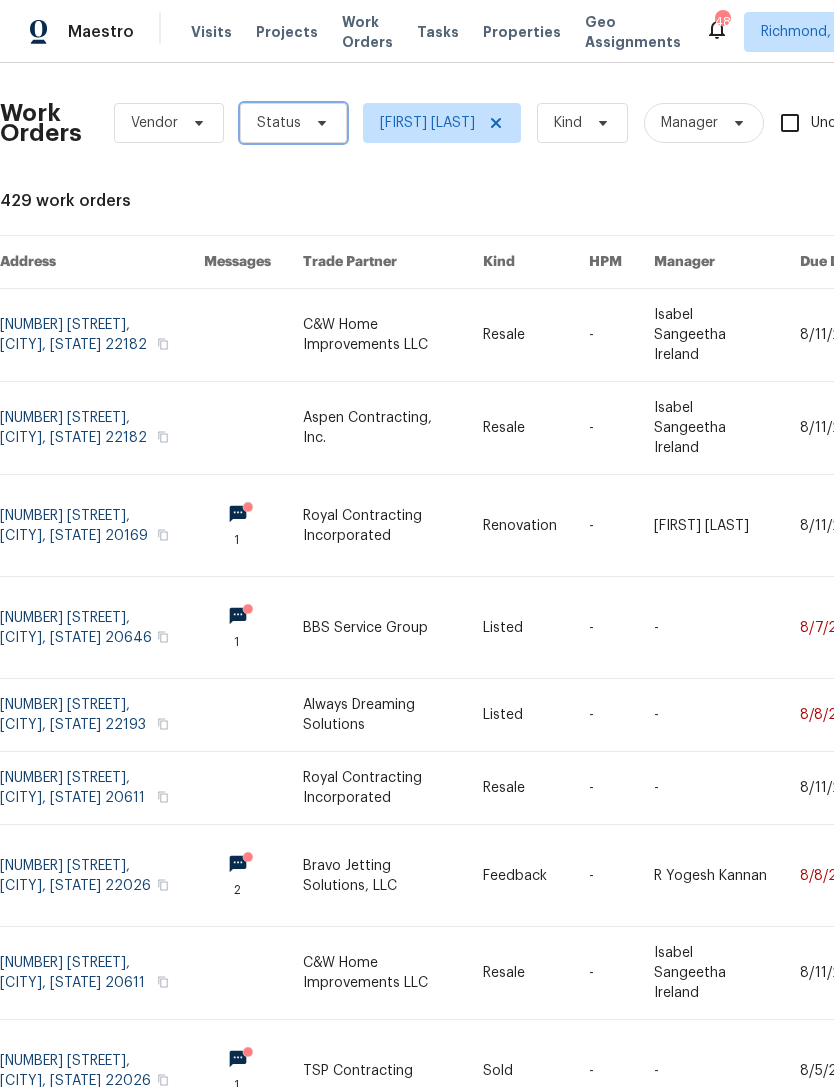click at bounding box center [319, 123] 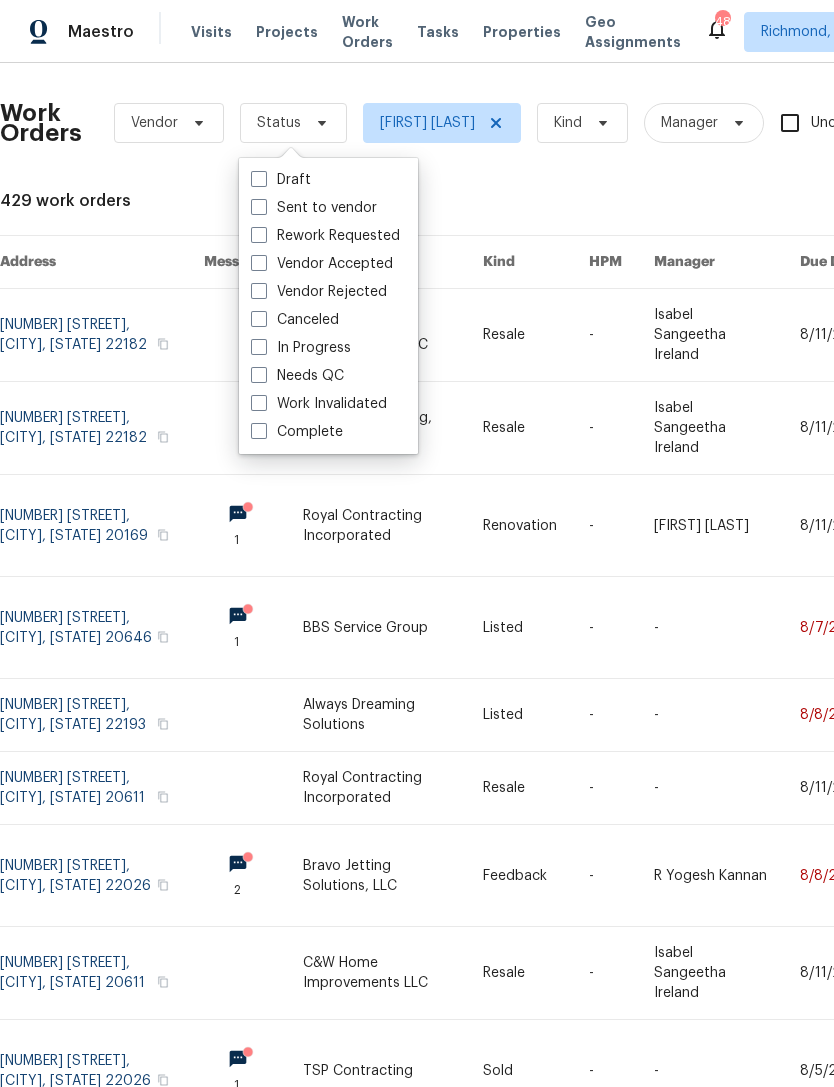 click on "Needs QC" at bounding box center [297, 376] 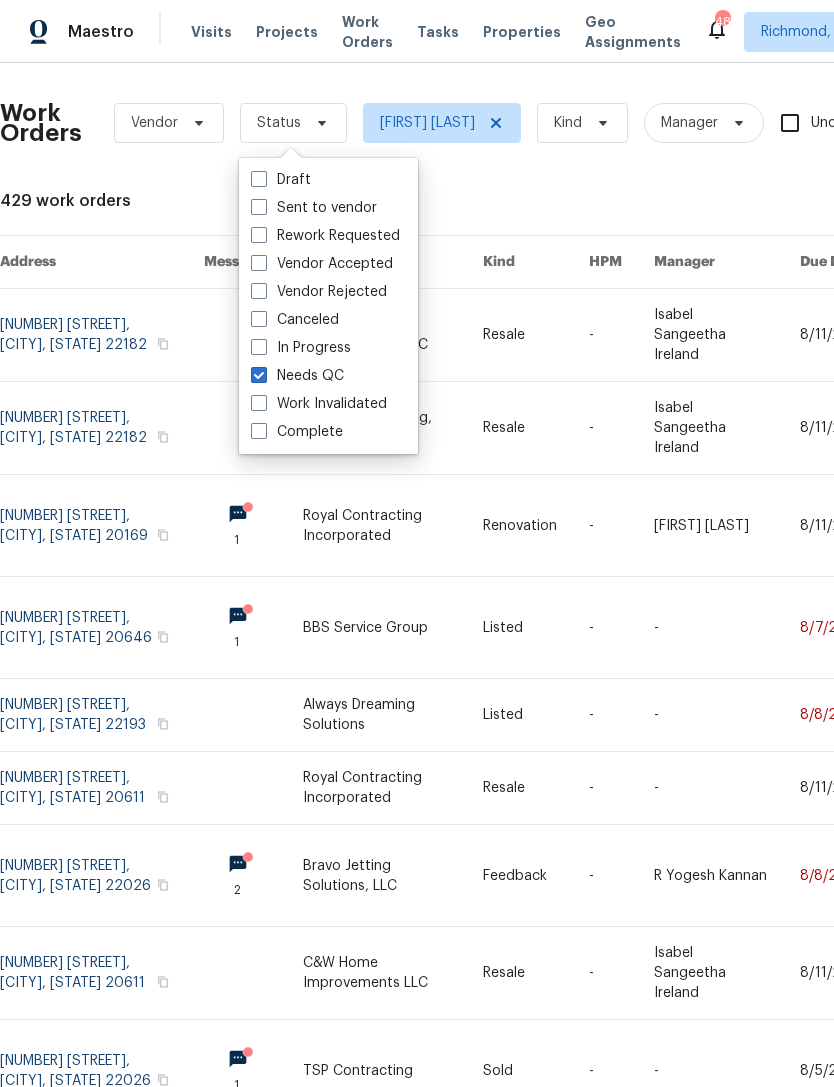 checkbox on "true" 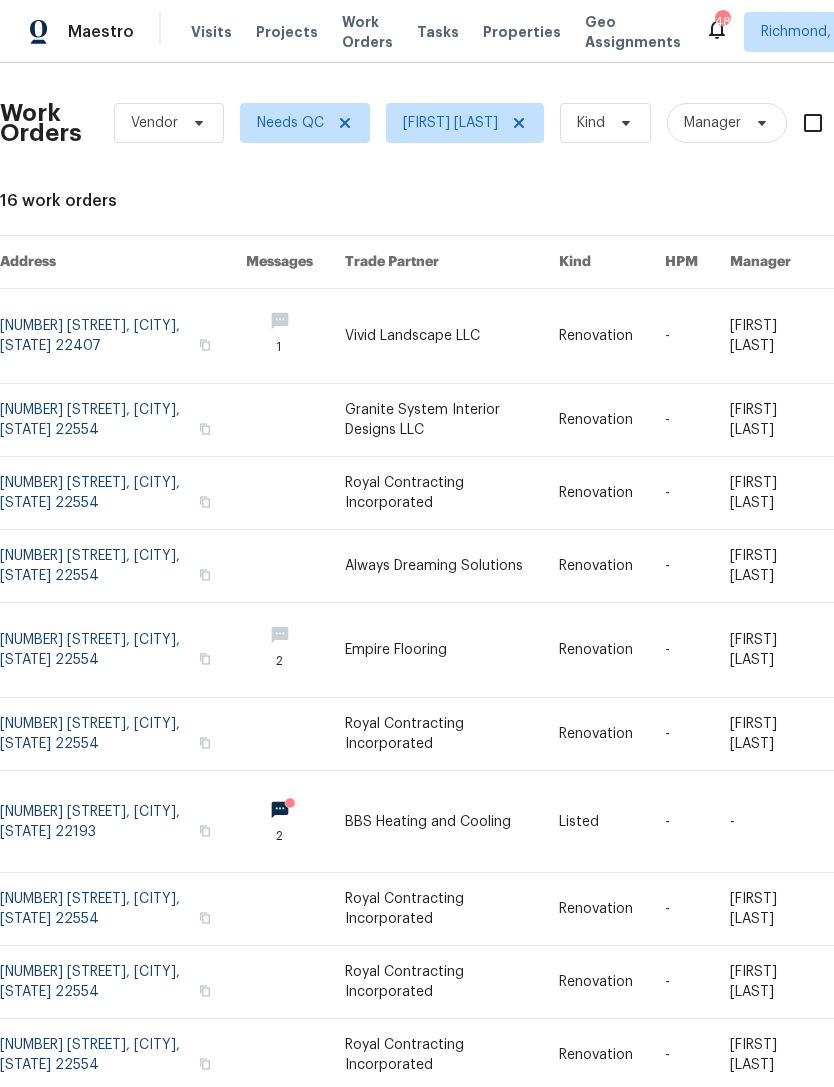 click at bounding box center [295, 336] 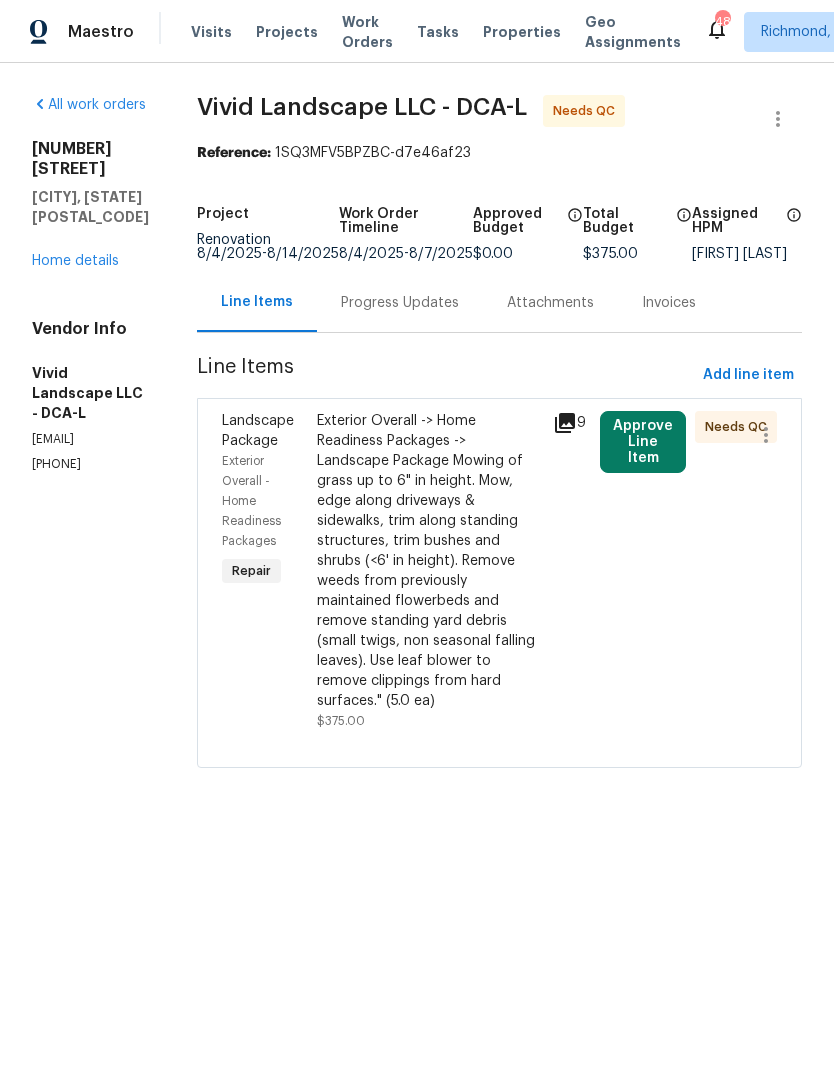 click 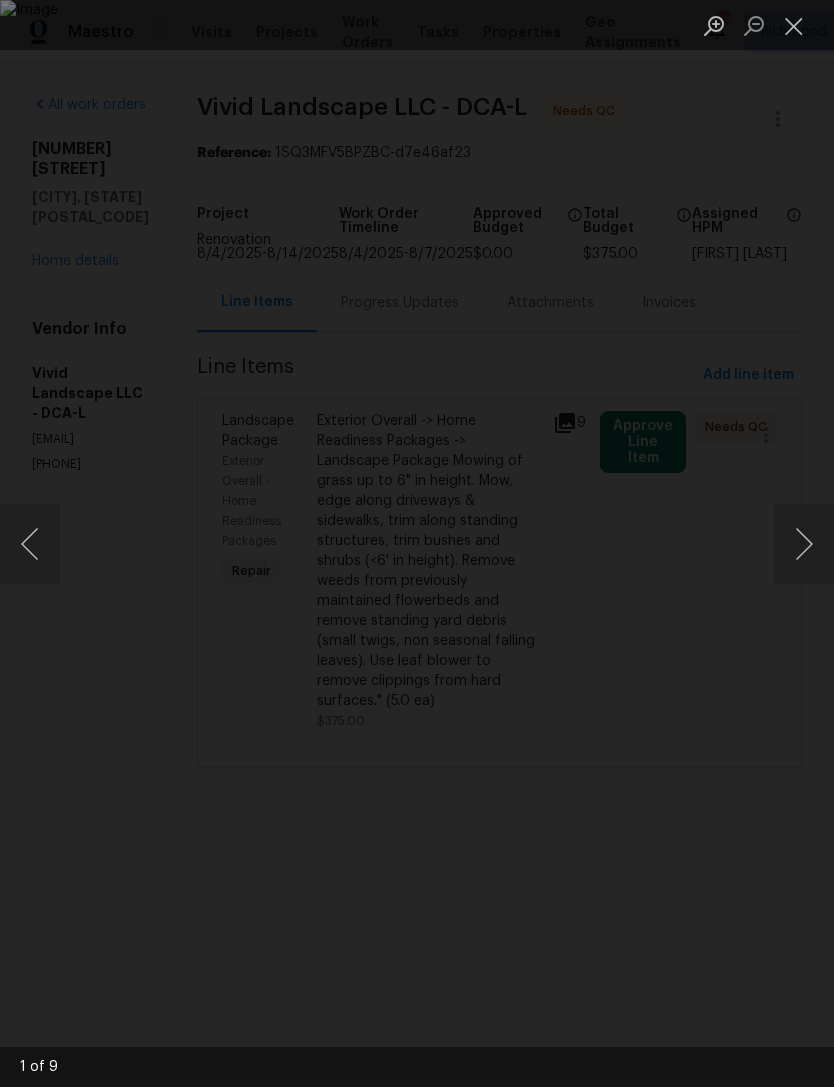 click at bounding box center [804, 544] 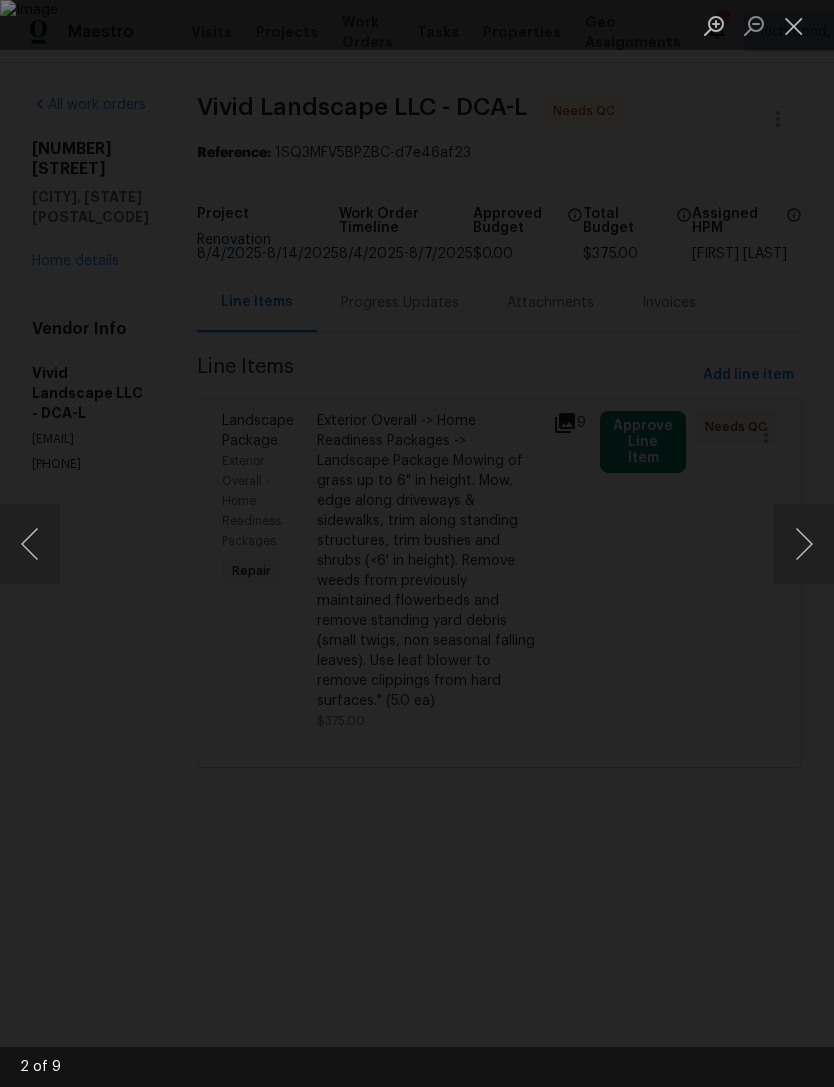 click at bounding box center [804, 544] 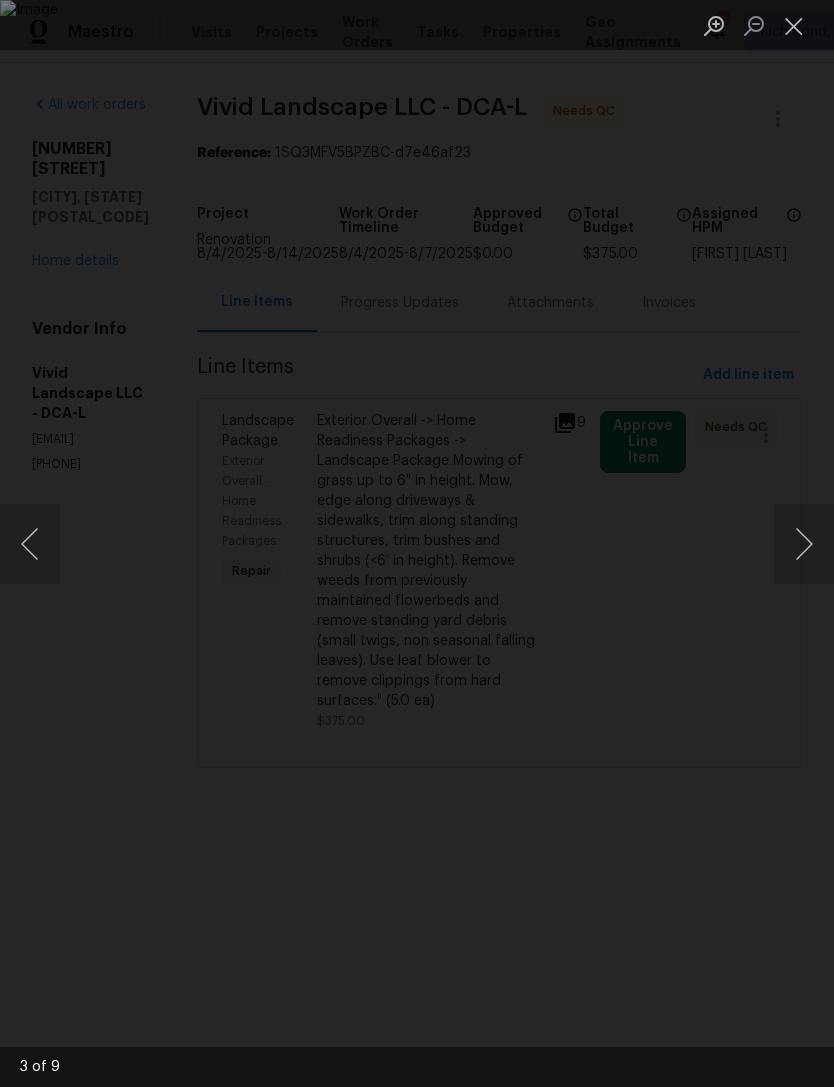 click at bounding box center (804, 544) 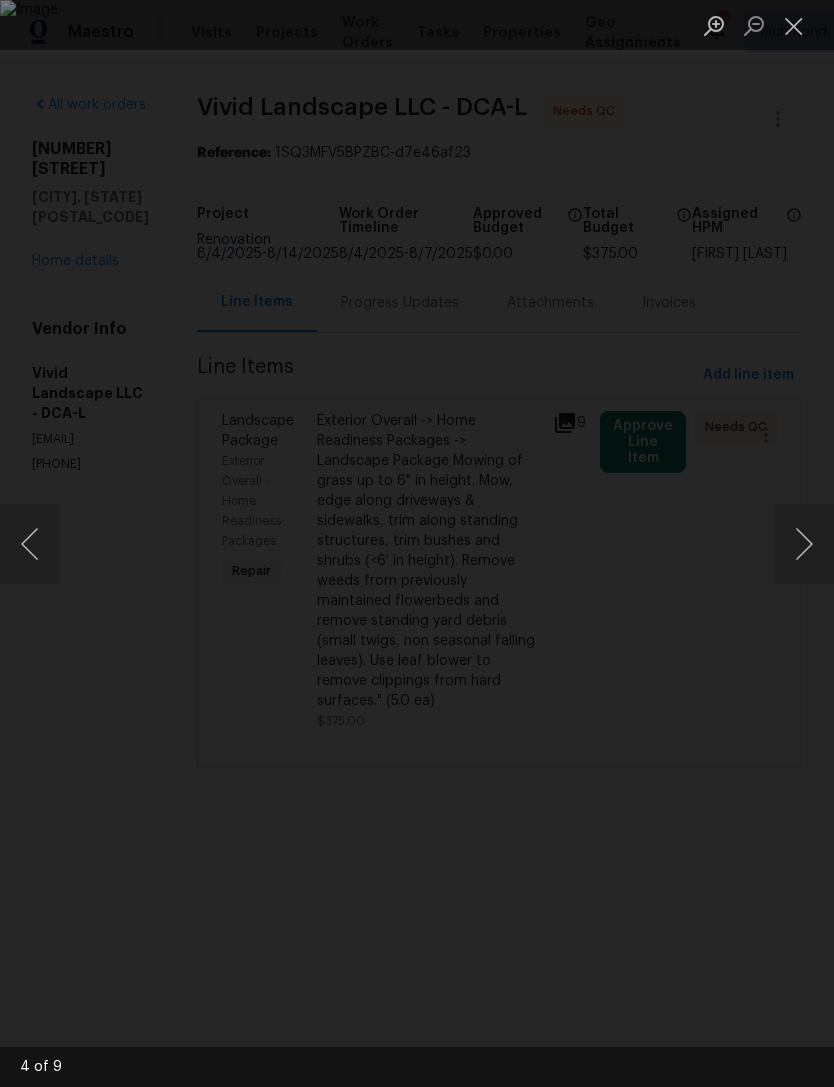 click at bounding box center [804, 544] 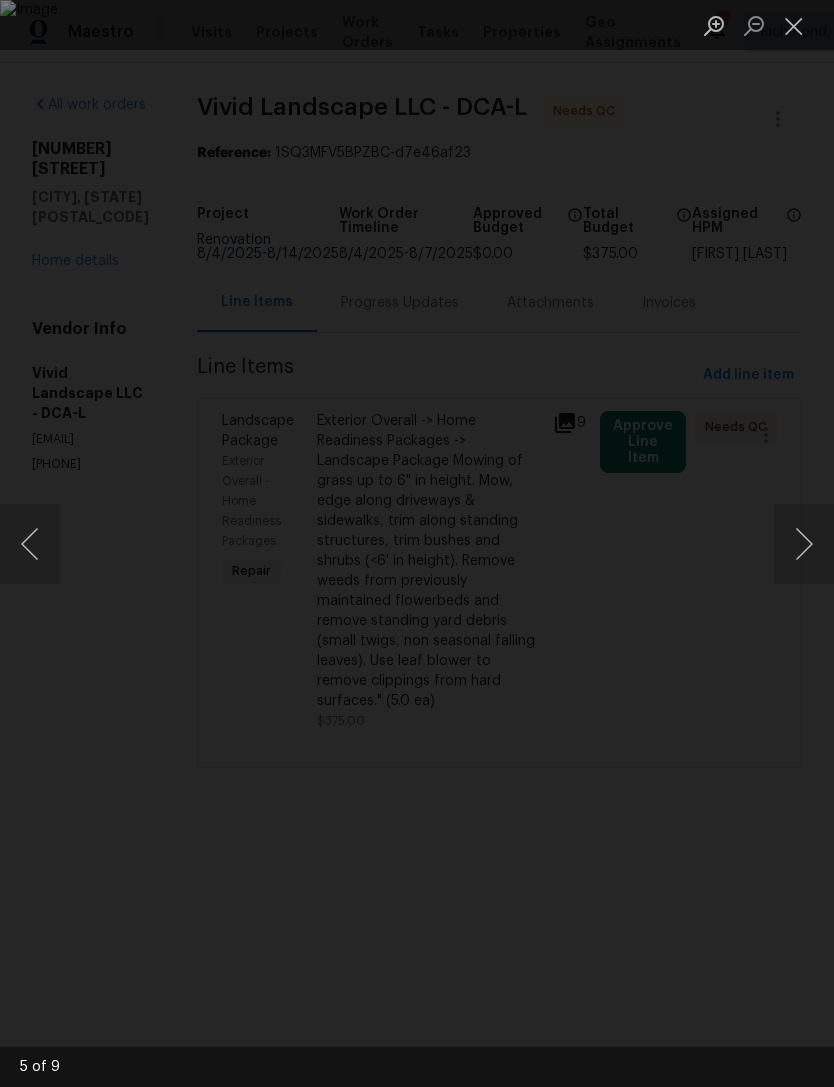 click at bounding box center (804, 544) 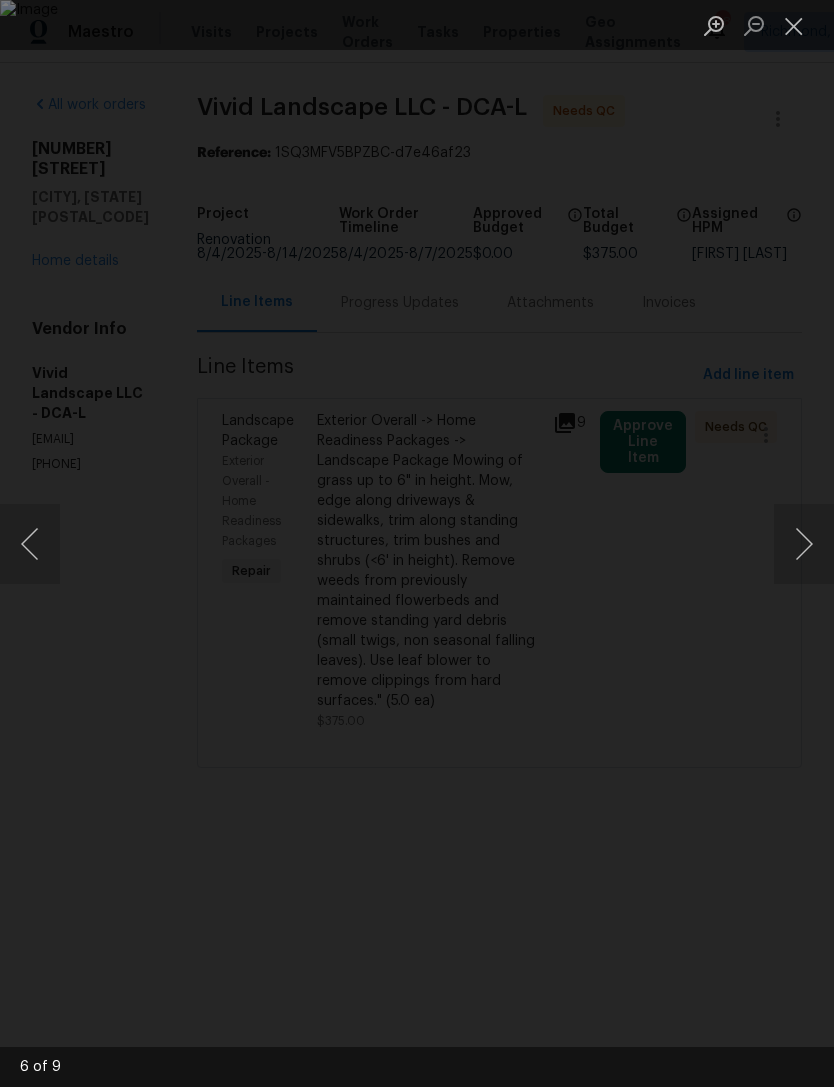 click at bounding box center [804, 544] 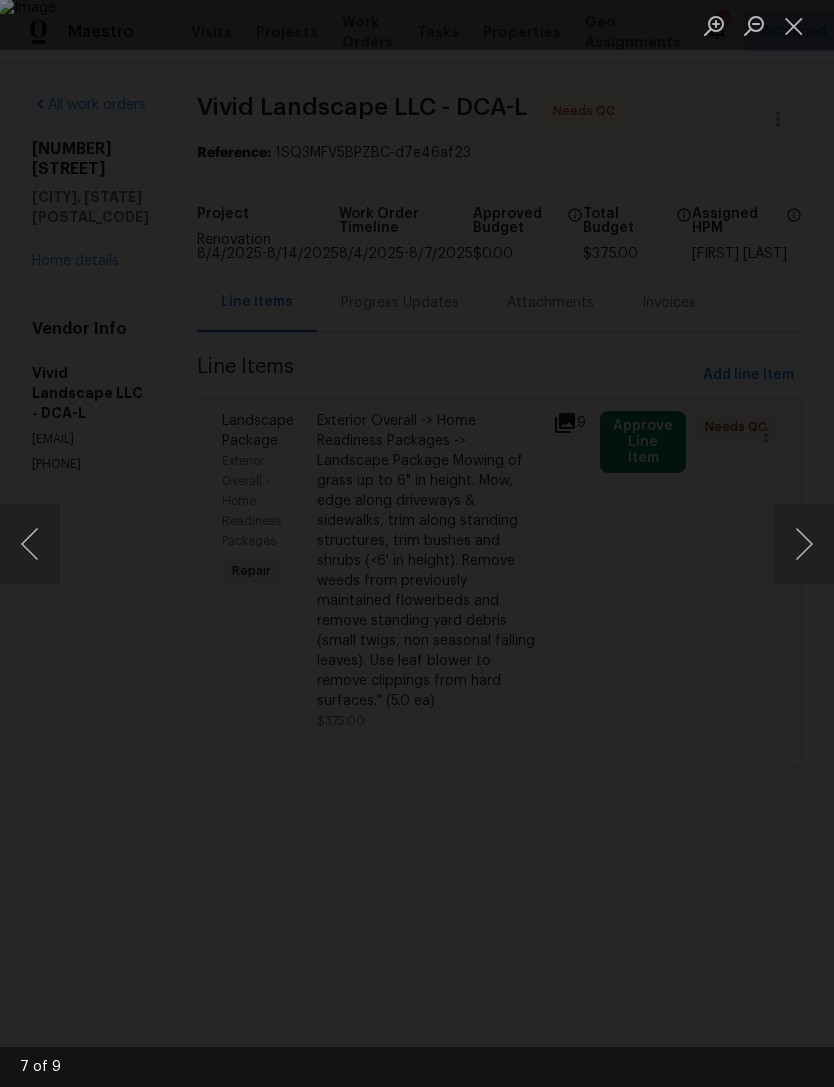 click at bounding box center (804, 544) 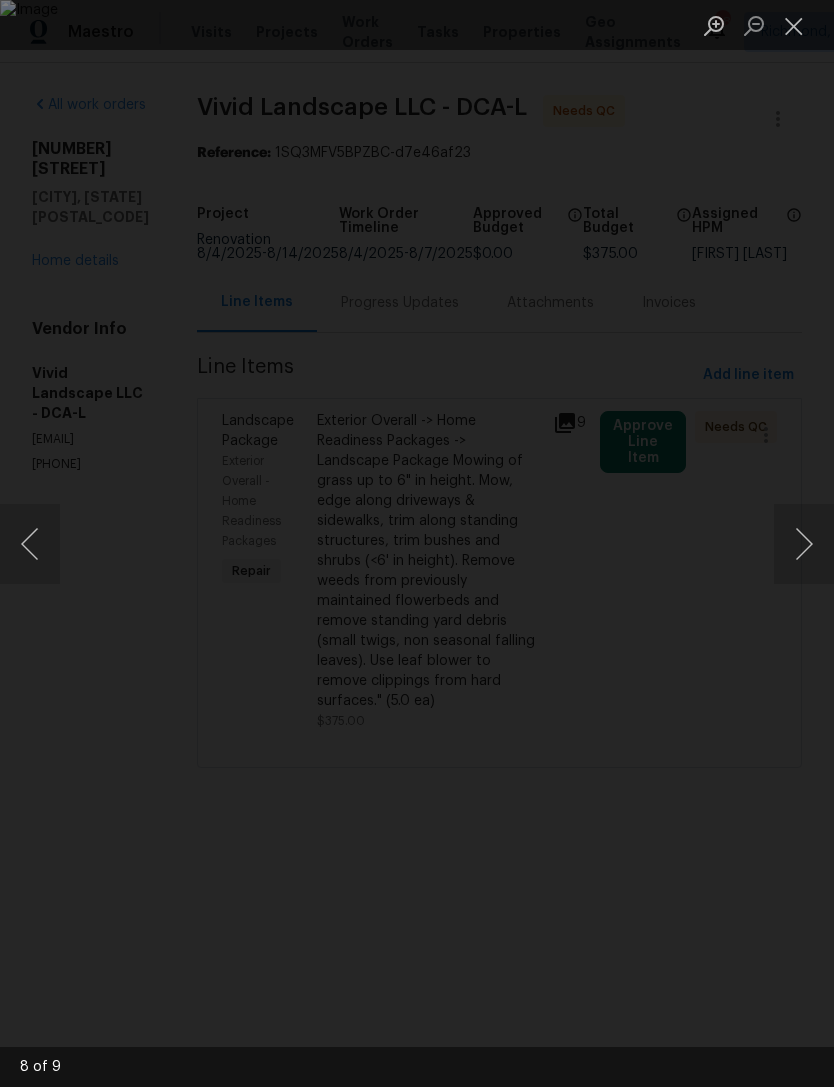 click at bounding box center (804, 544) 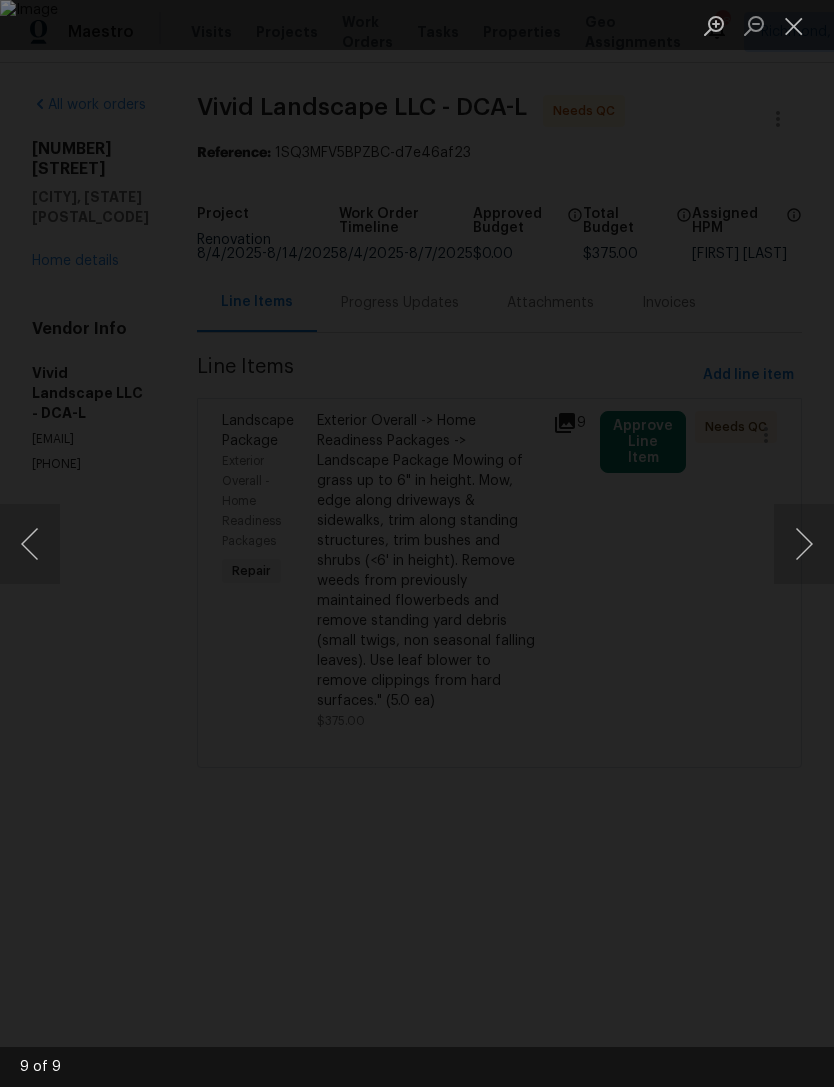 click at bounding box center (804, 544) 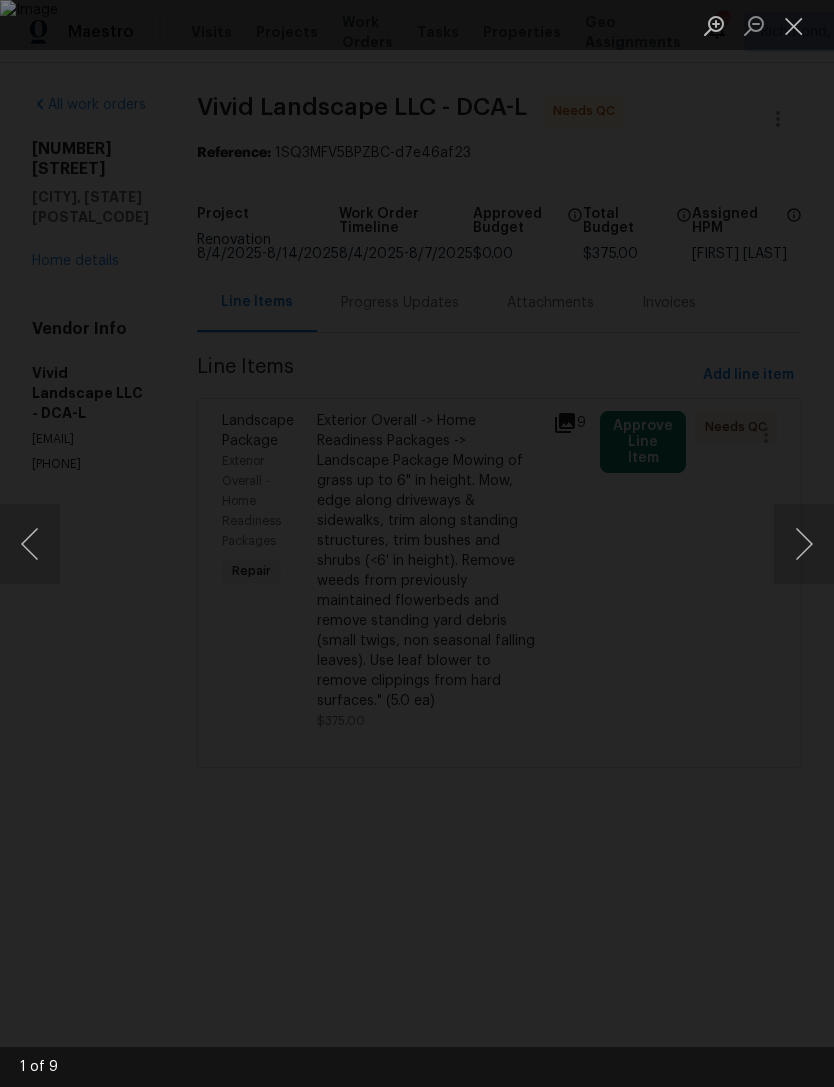 click at bounding box center (804, 544) 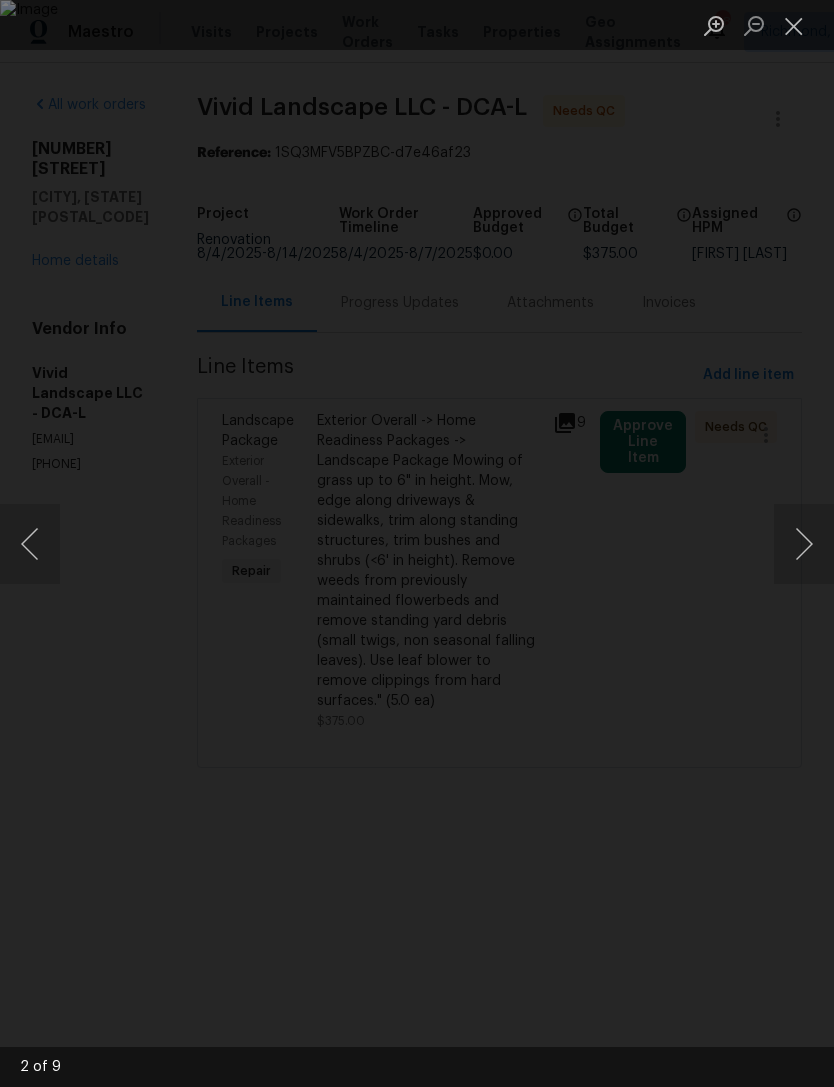 click at bounding box center (804, 544) 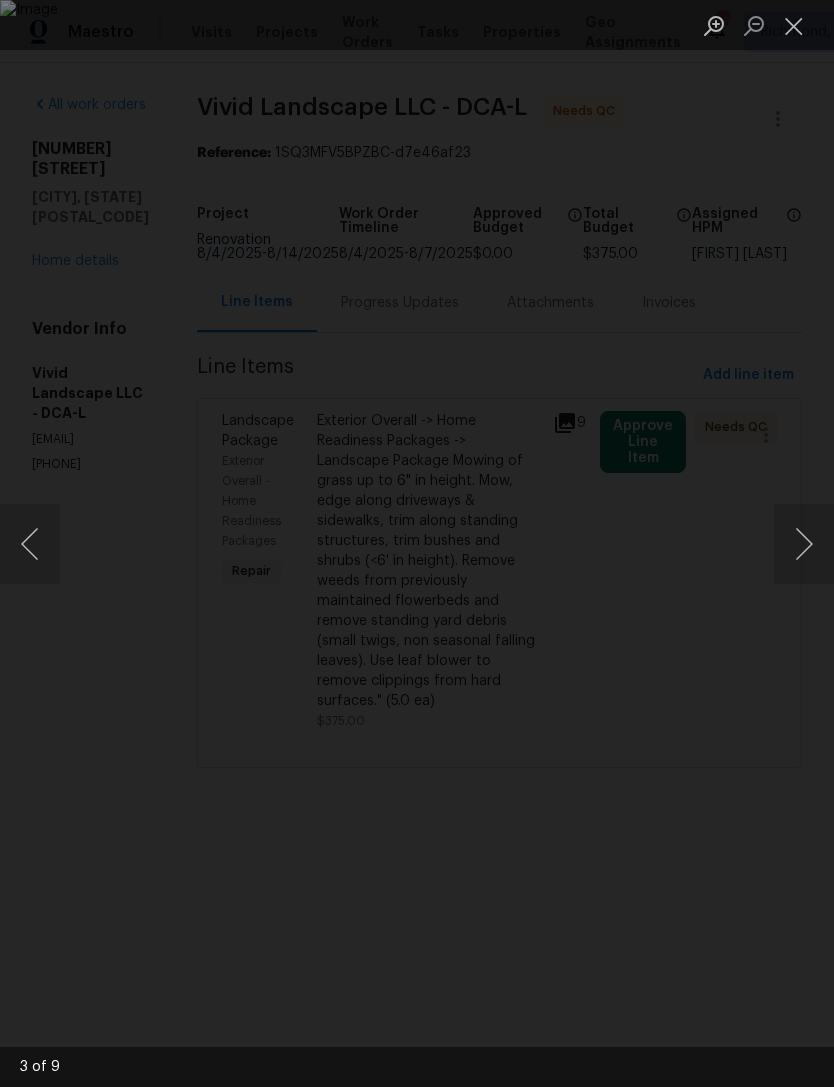 click at bounding box center (804, 544) 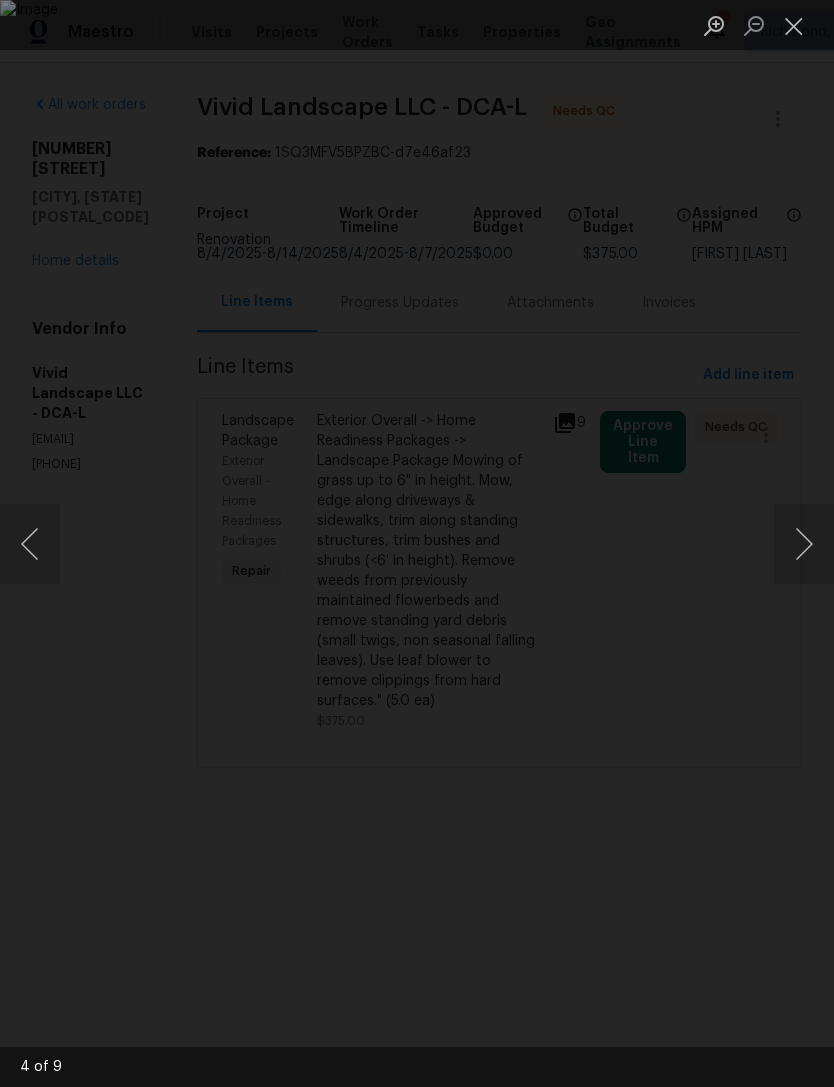 click at bounding box center [804, 544] 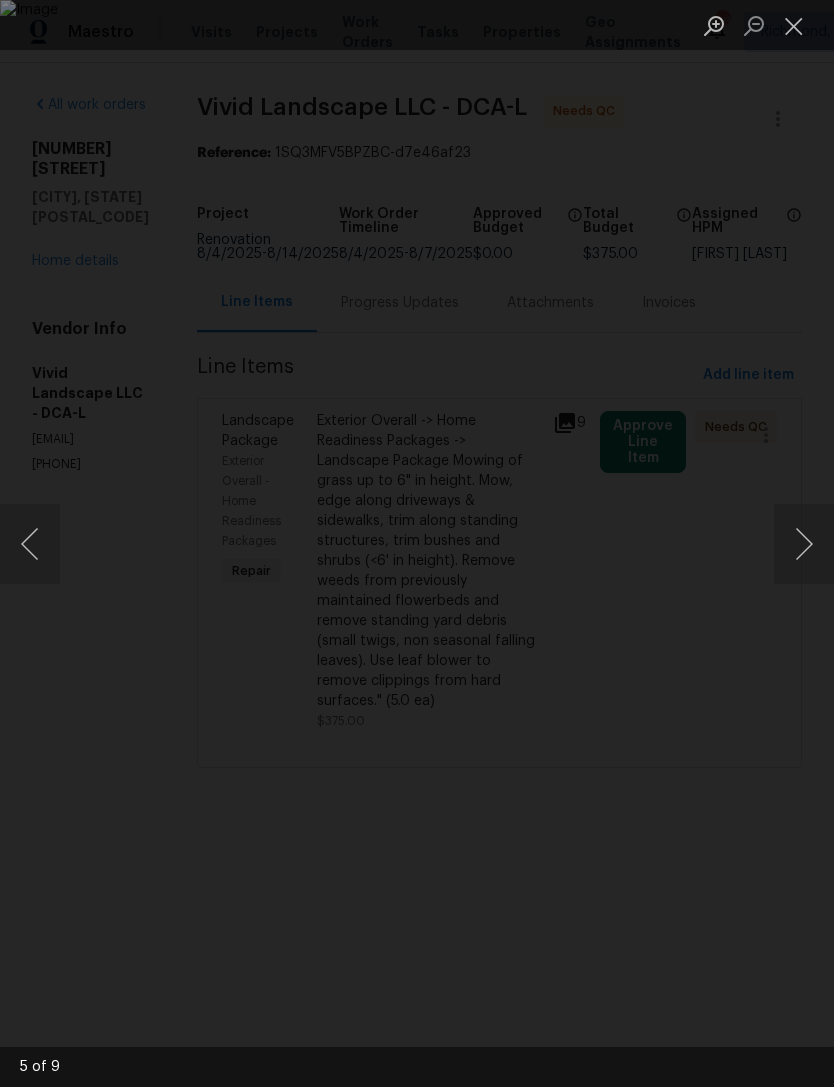 click at bounding box center [804, 544] 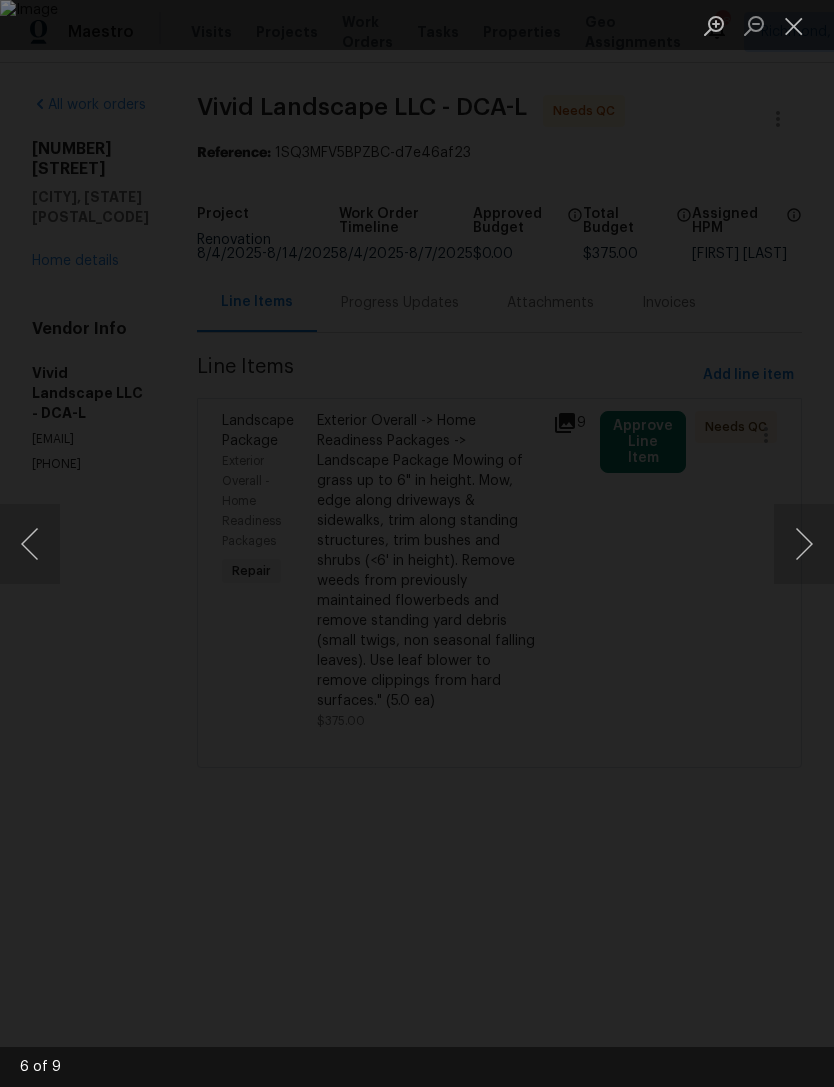 click at bounding box center [804, 544] 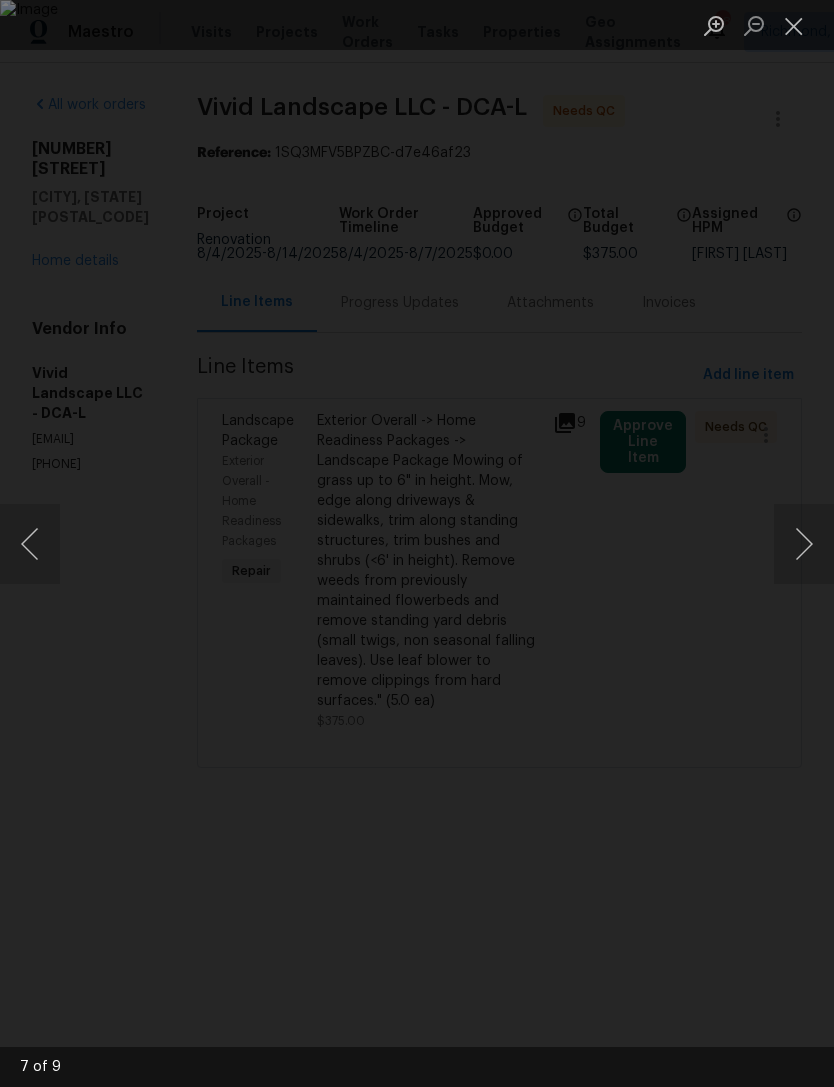 click at bounding box center [794, 25] 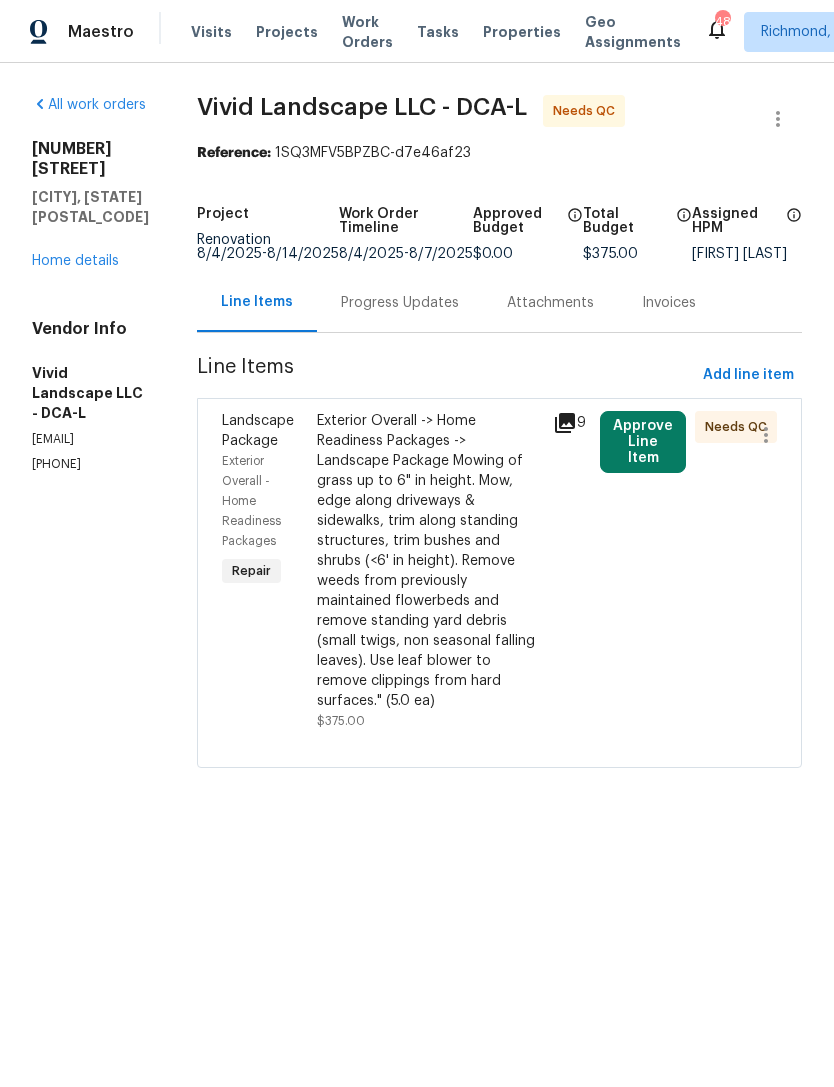 click on "Exterior Overall -> Home Readiness Packages -> Landscape Package
Mowing of grass up to 6" in height. Mow, edge along driveways & sidewalks, trim along standing structures, trim bushes and shrubs (<6' in height). Remove weeds from previously maintained flowerbeds and remove standing yard debris (small twigs, non seasonal falling leaves).  Use leaf blower to remove clippings from hard surfaces."
(5.0 ea)" at bounding box center (429, 561) 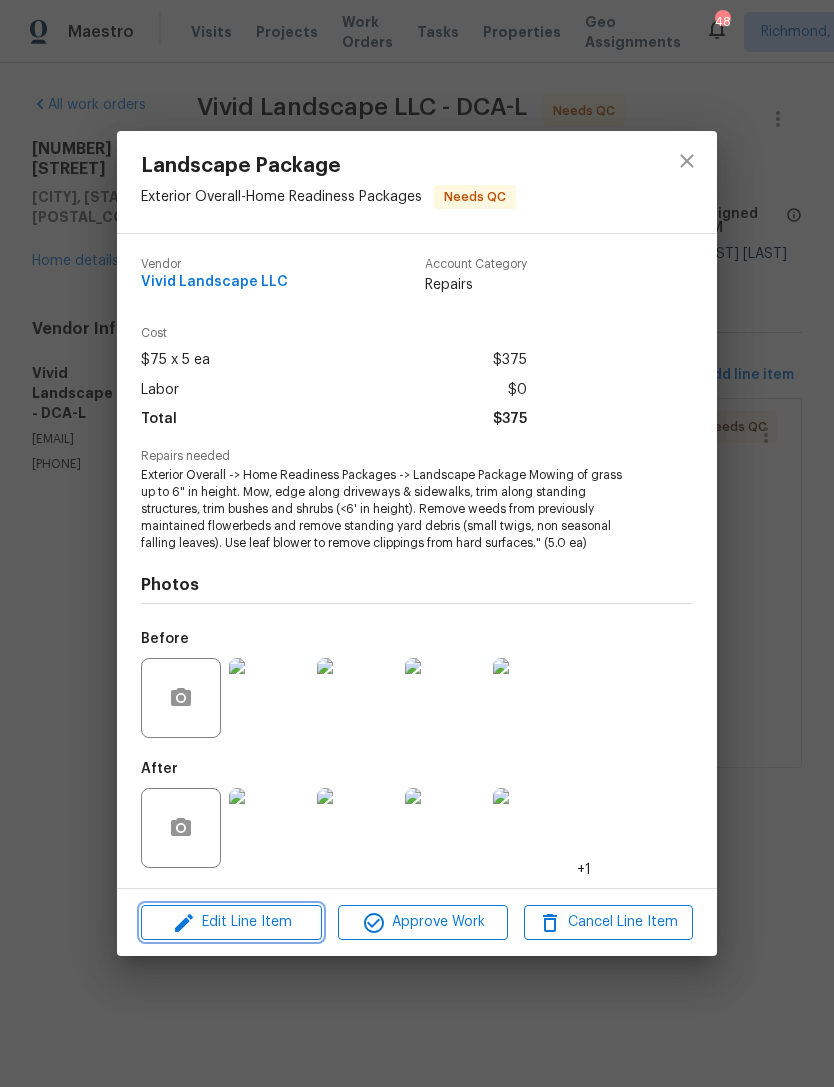 click on "Edit Line Item" at bounding box center [231, 922] 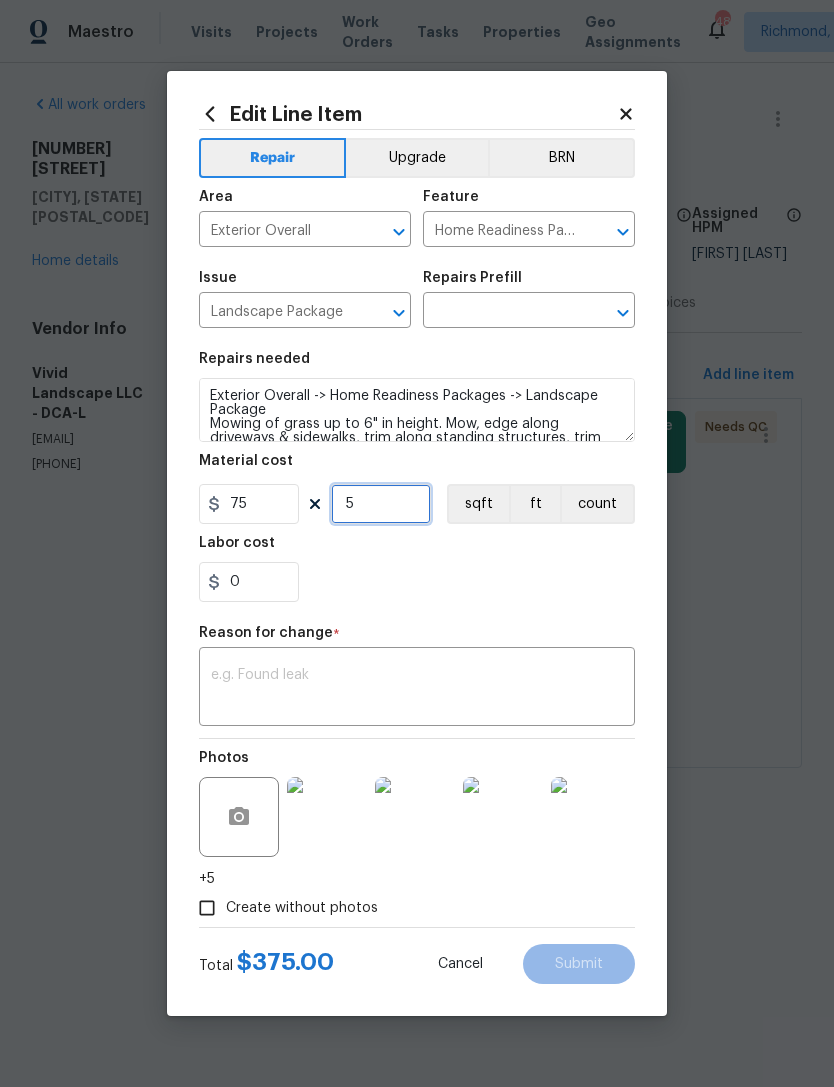 click on "5" at bounding box center [381, 504] 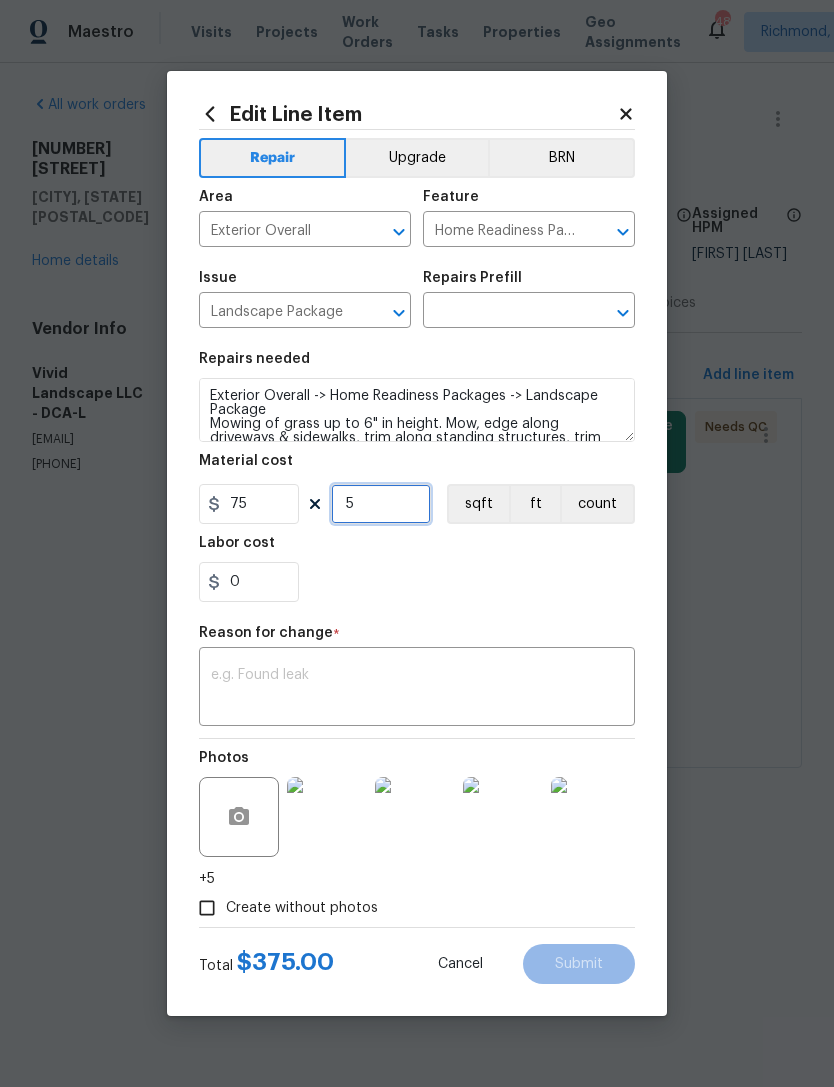 click on "5" at bounding box center [381, 504] 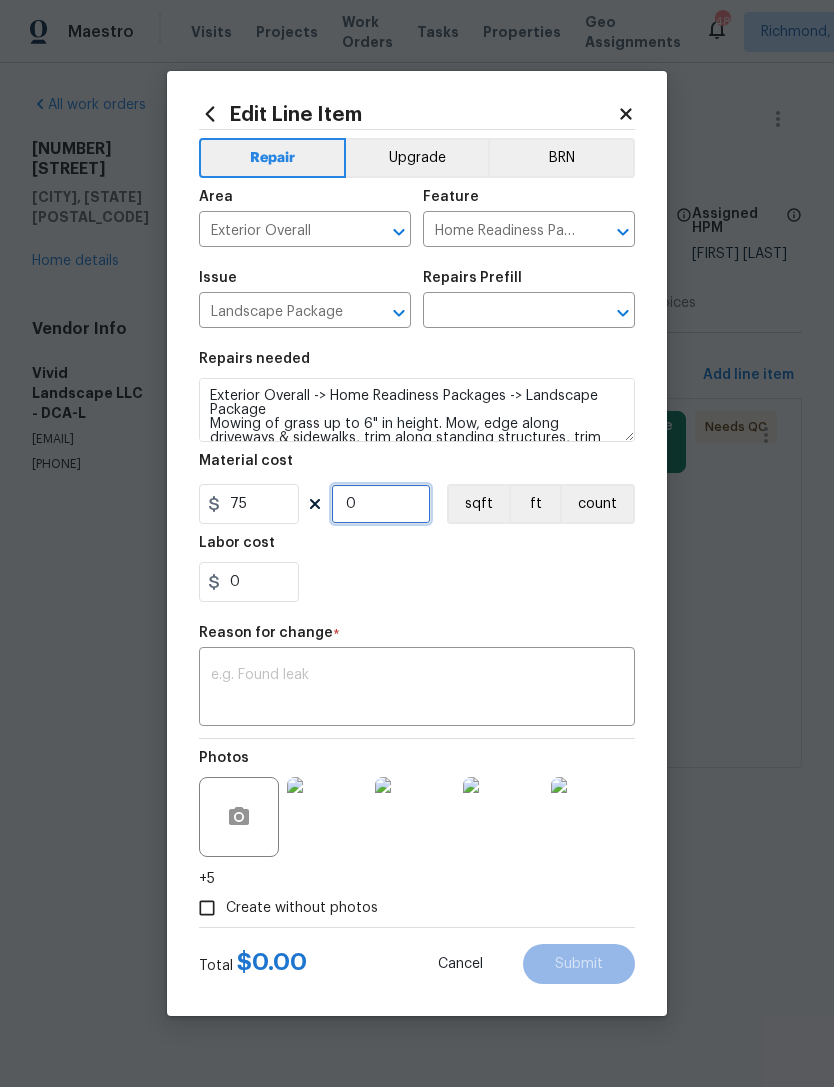 type on "8" 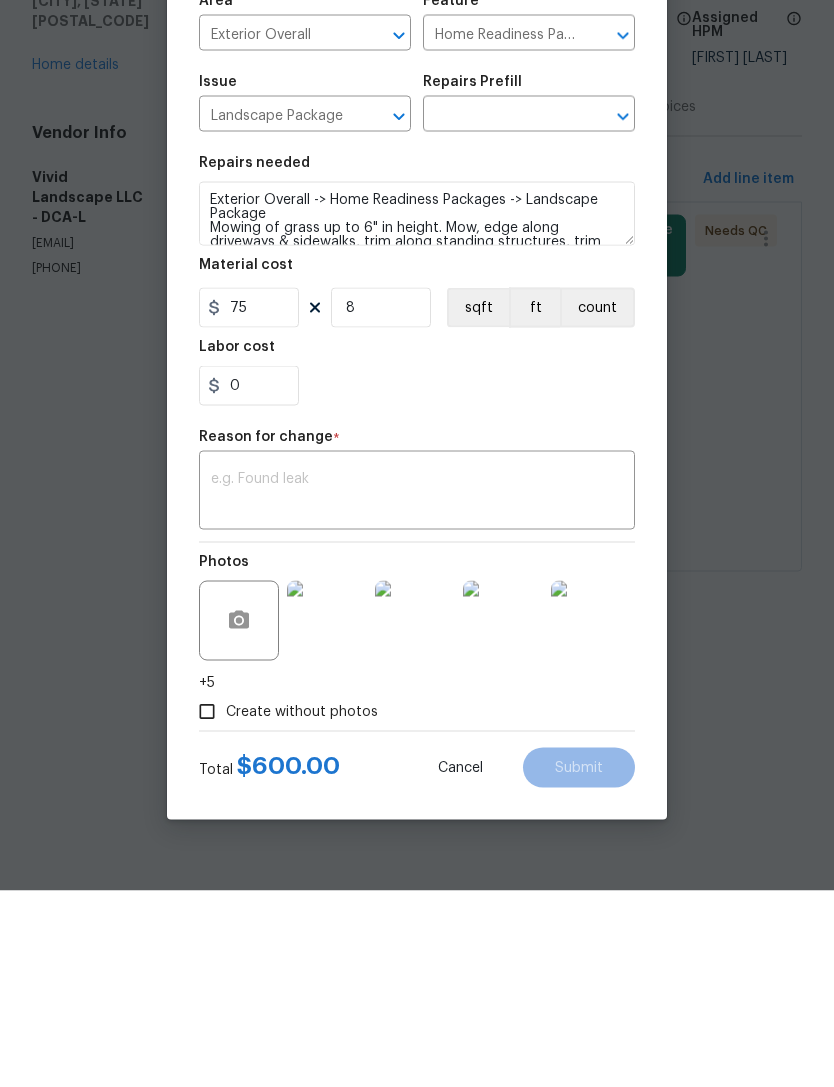 click at bounding box center [417, 689] 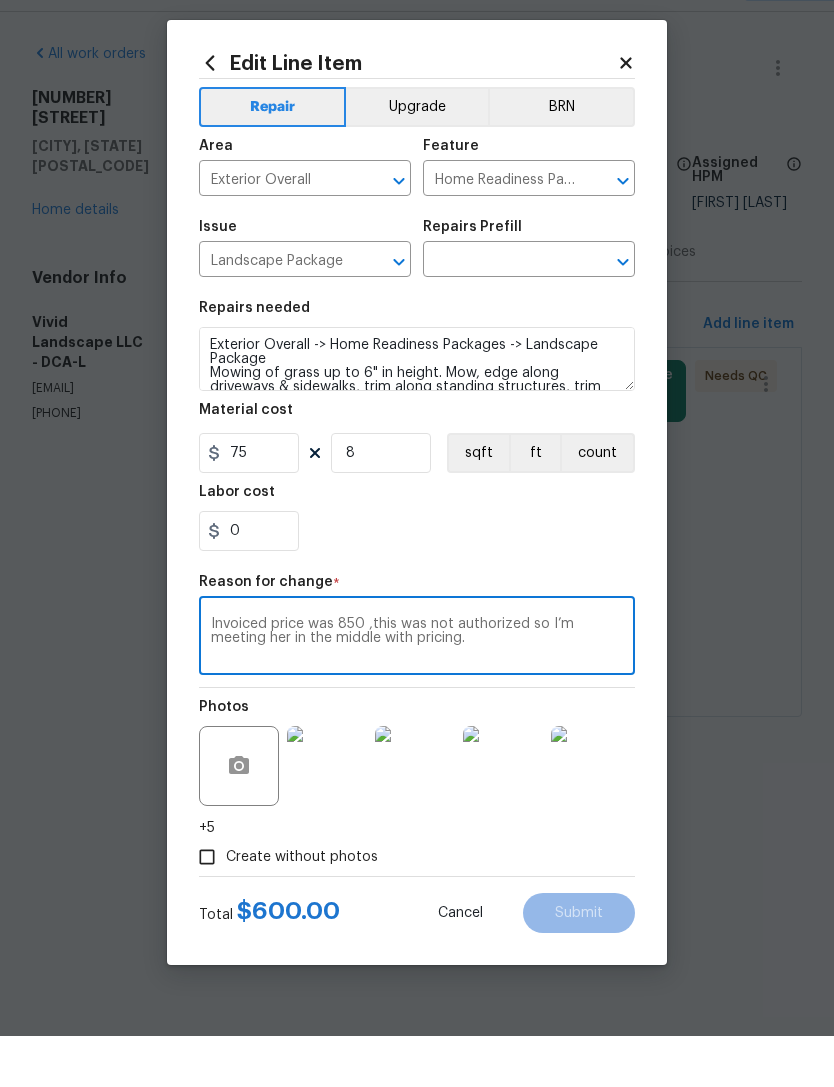 click 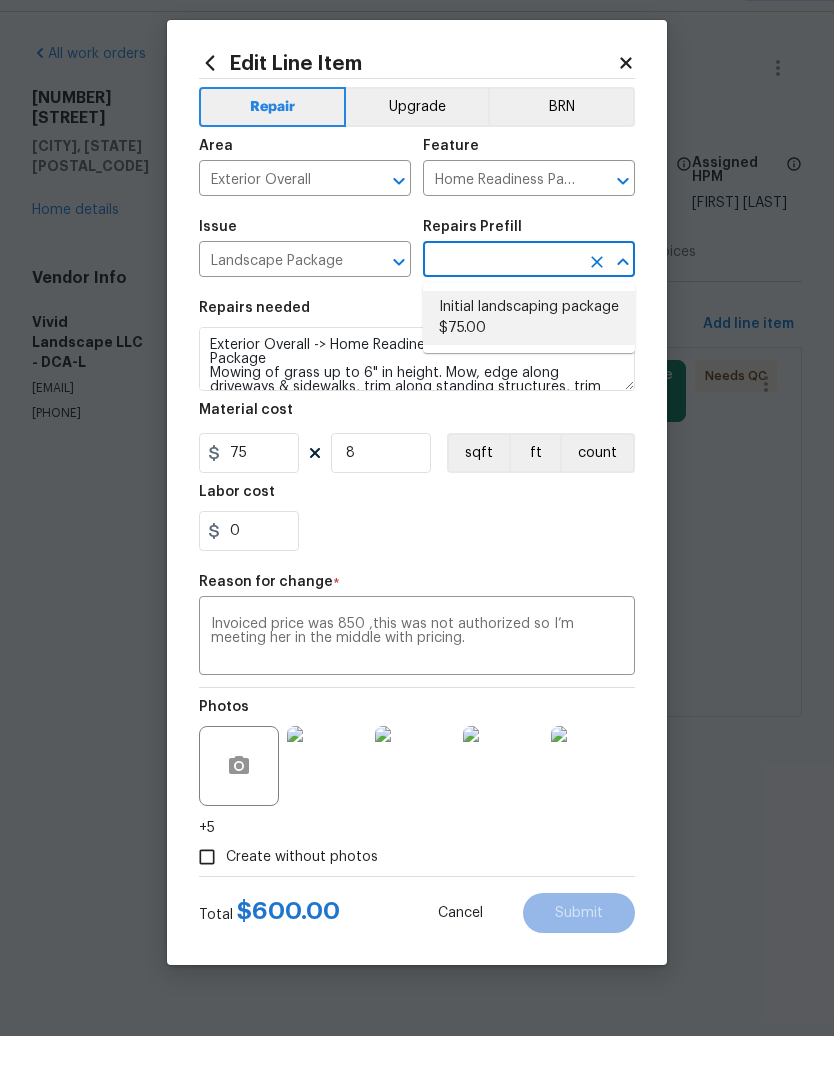 click on "Initial landscaping package $75.00" at bounding box center [529, 369] 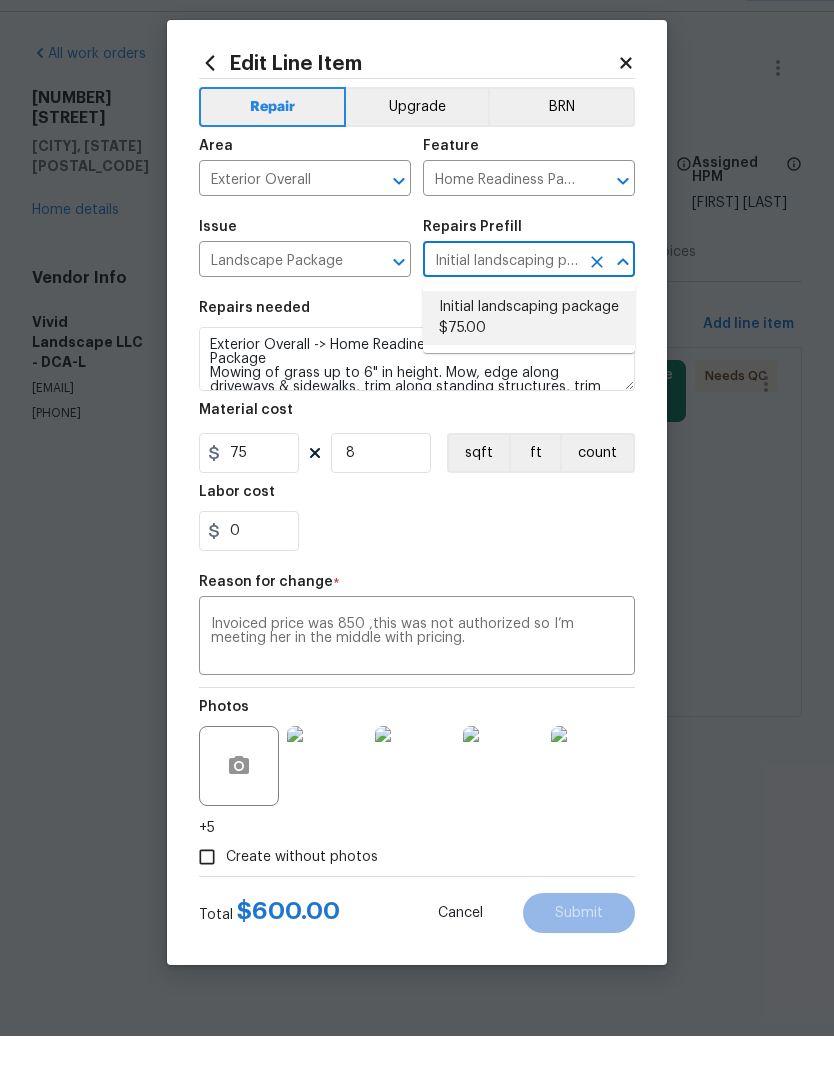type 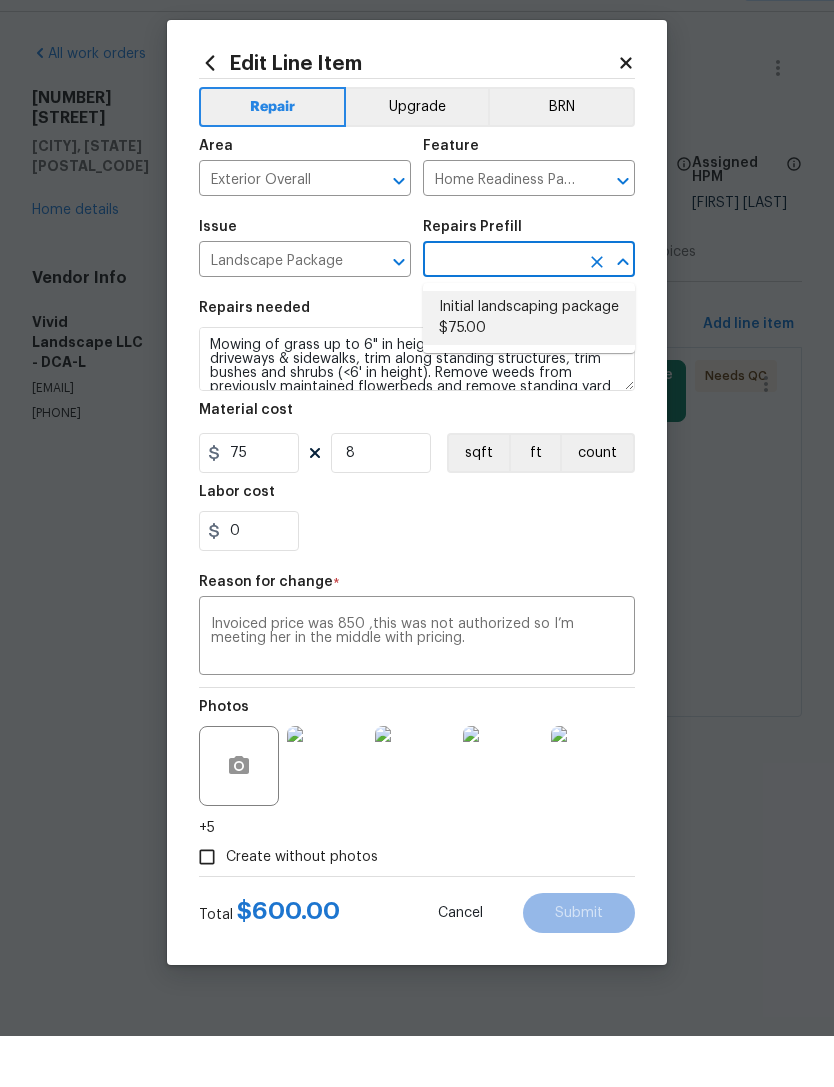 type on "Initial landscaping package $75.00" 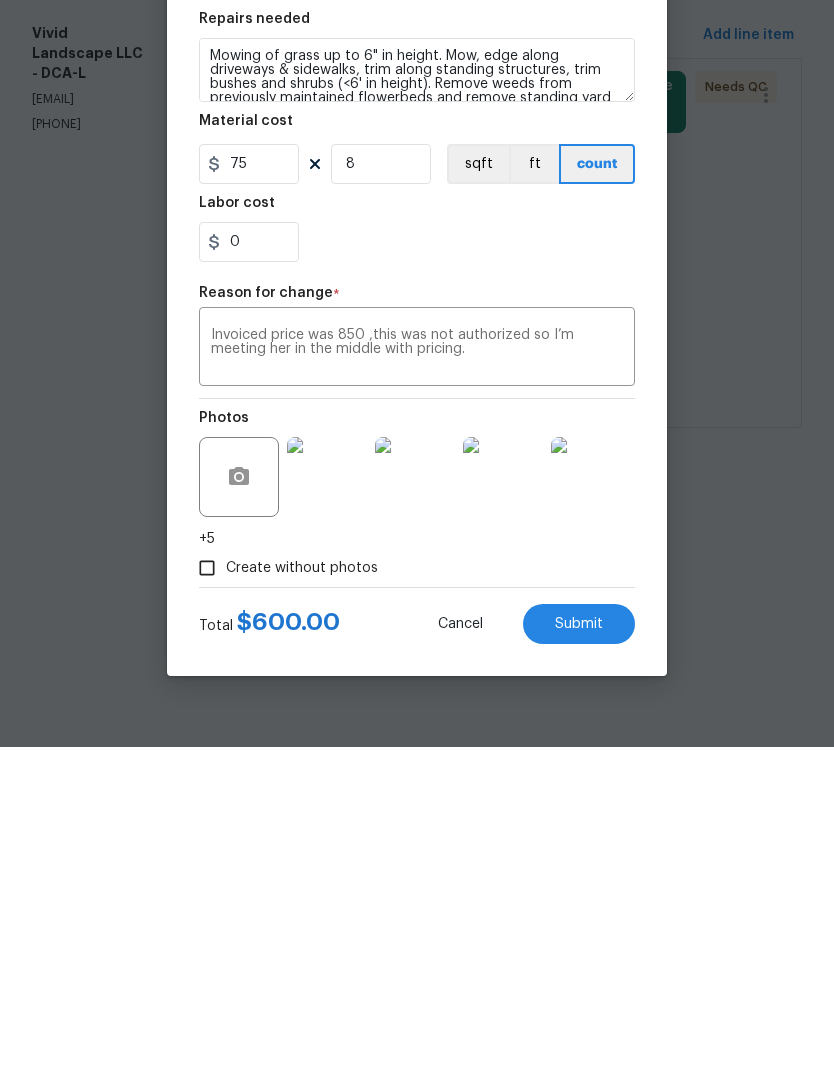 click on "Submit" at bounding box center (579, 964) 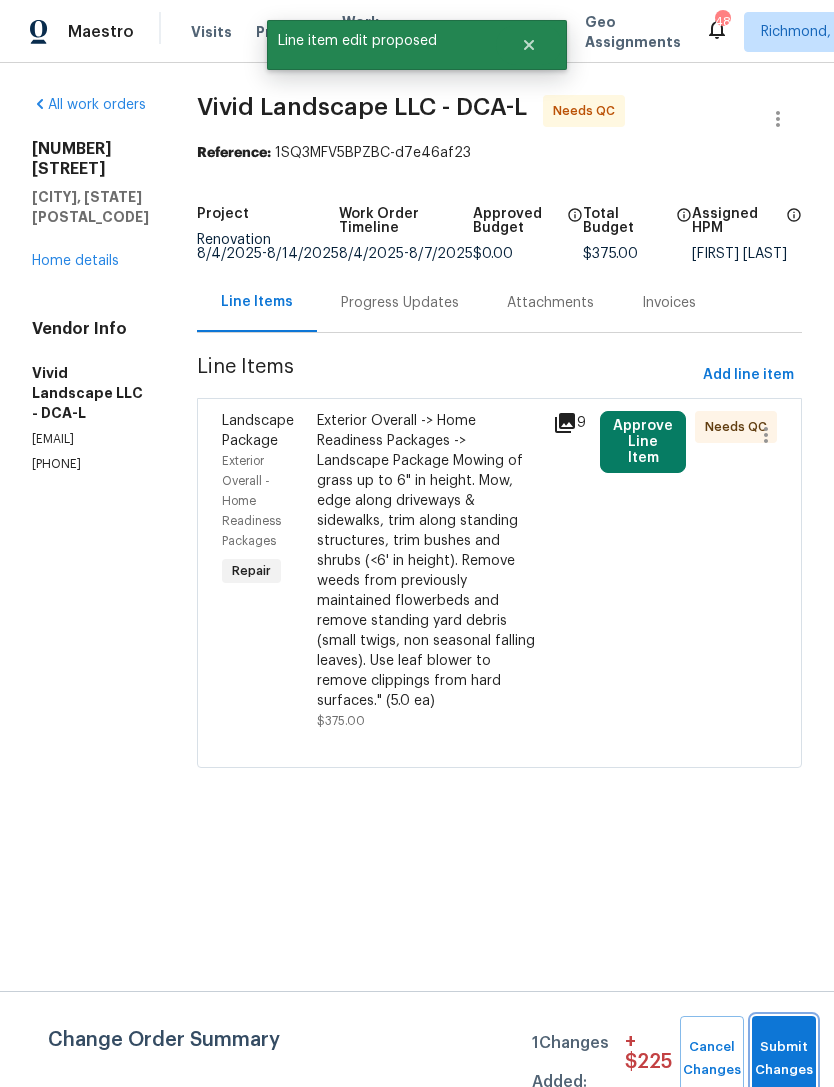 click on "Submit Changes" at bounding box center [784, 1059] 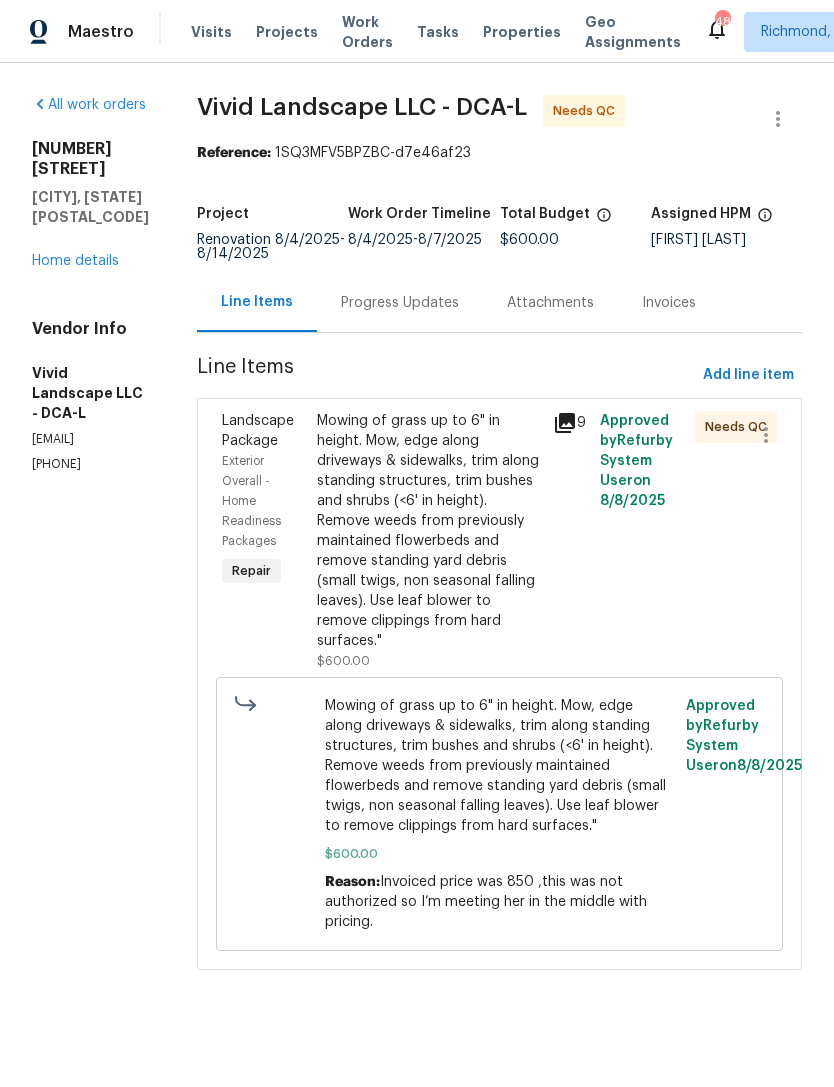click on "Mowing of grass up to 6" in height. Mow, edge along driveways & sidewalks, trim along standing structures, trim bushes and shrubs (<6' in height). Remove weeds from previously maintained flowerbeds and remove standing yard debris (small twigs, non seasonal falling leaves).  Use leaf blower to remove clippings from hard surfaces."" at bounding box center [429, 531] 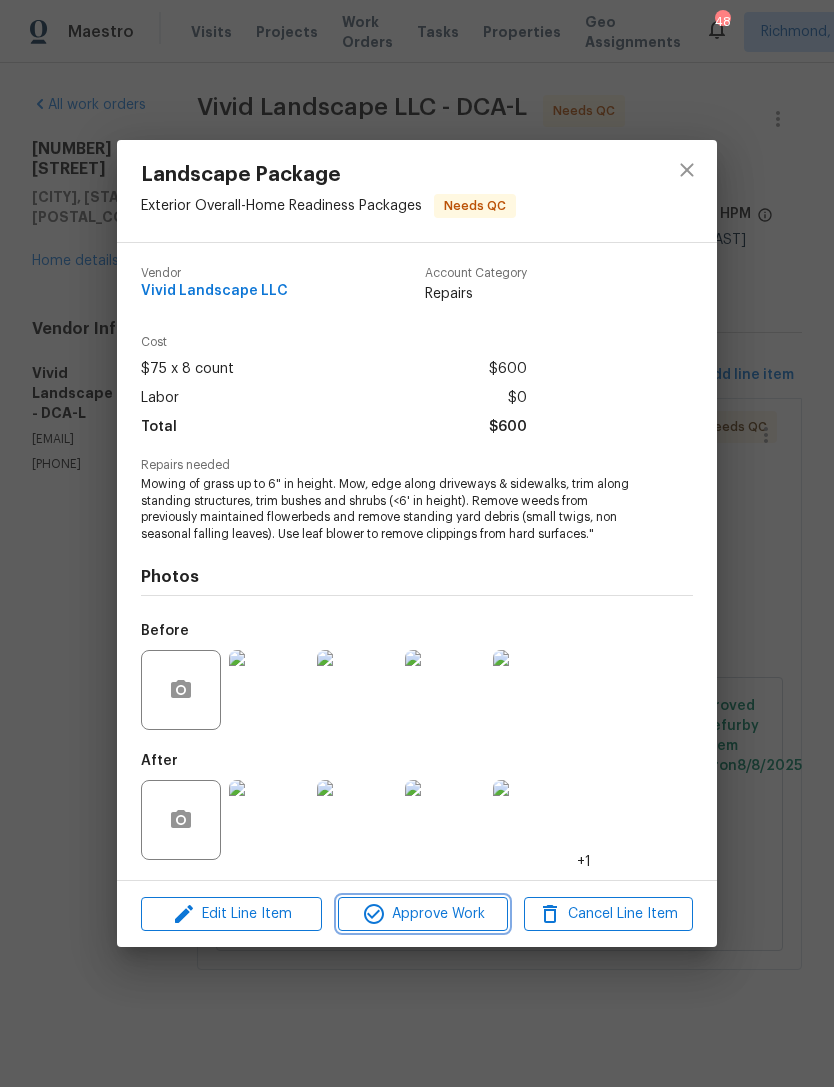 click on "Approve Work" at bounding box center (422, 914) 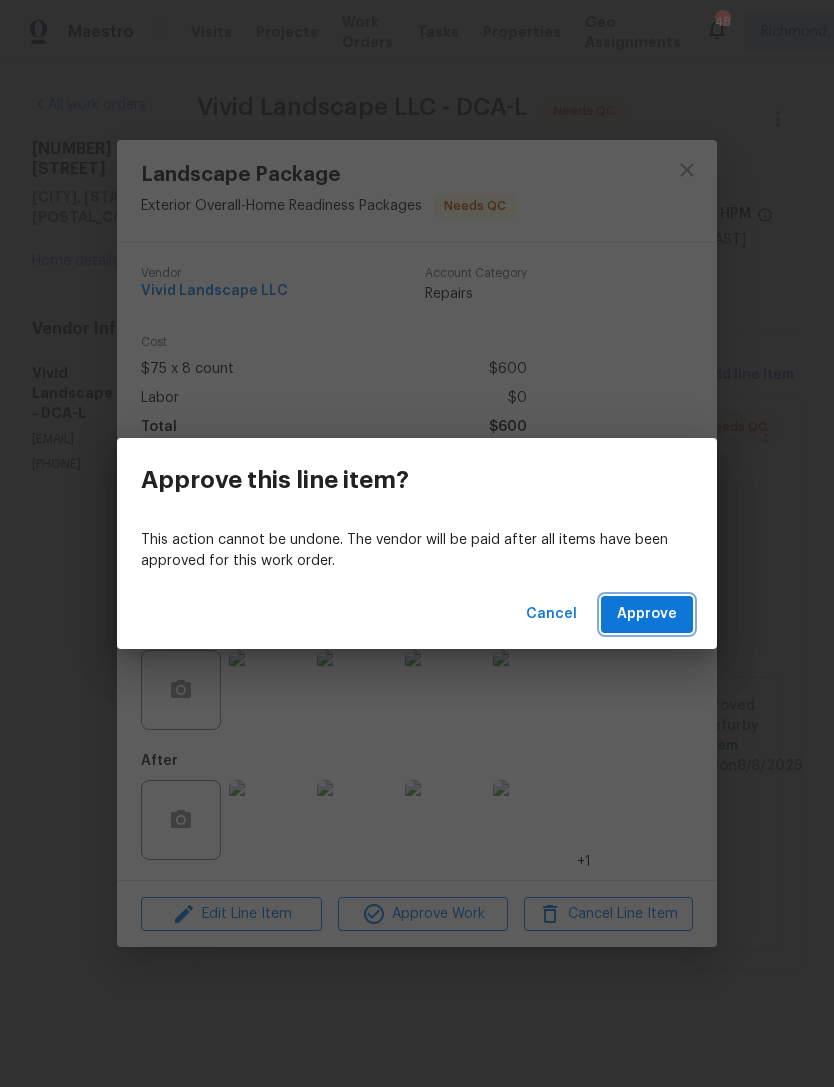 click on "Approve" at bounding box center (647, 614) 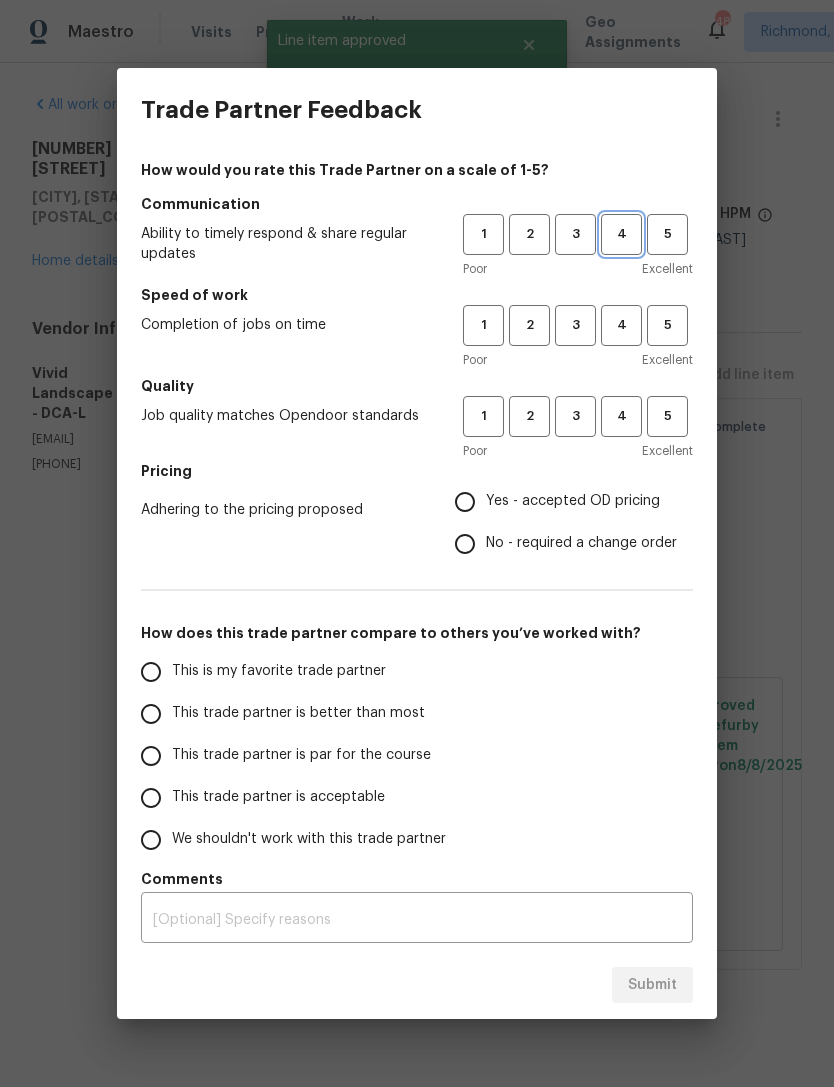 click on "4" at bounding box center [621, 234] 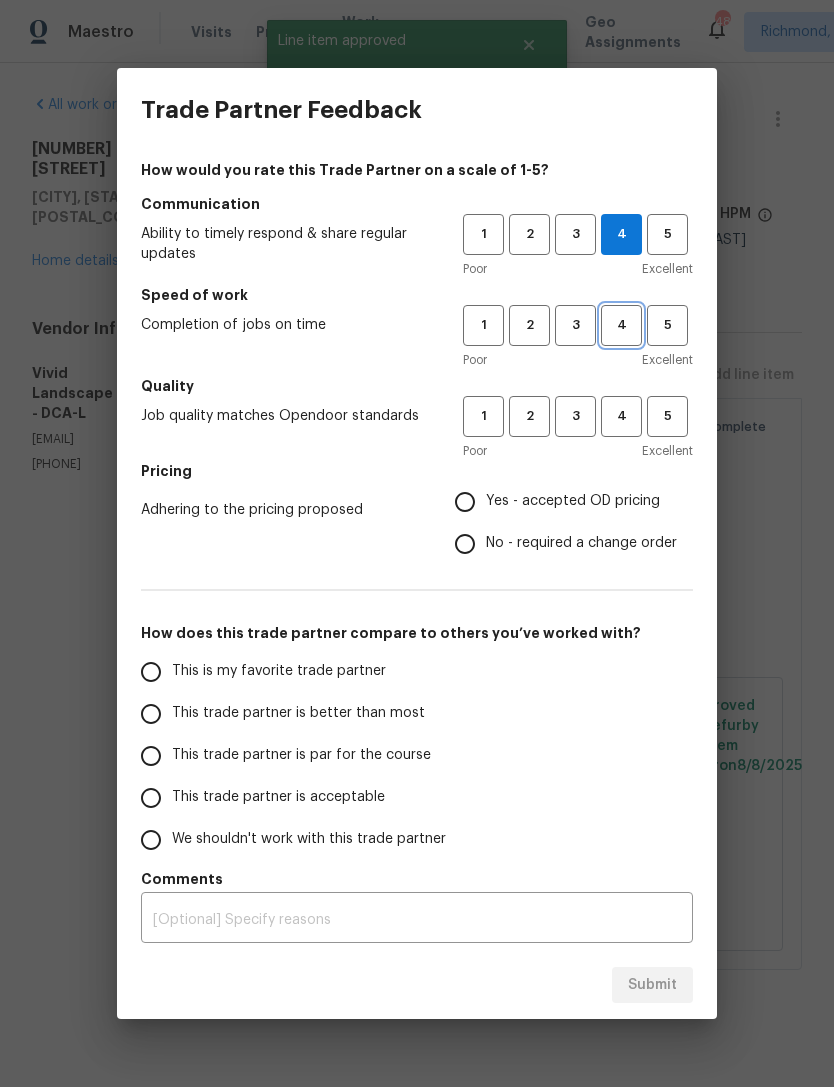 click on "4" at bounding box center [621, 325] 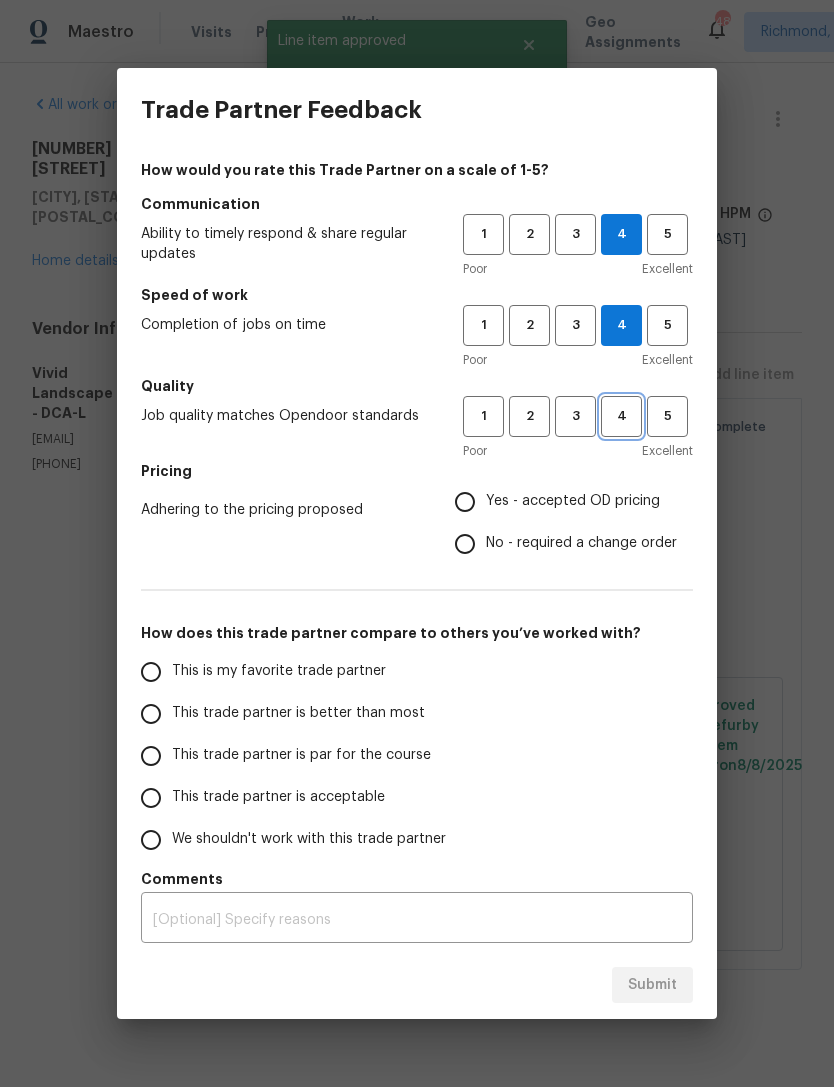 click on "4" at bounding box center [621, 416] 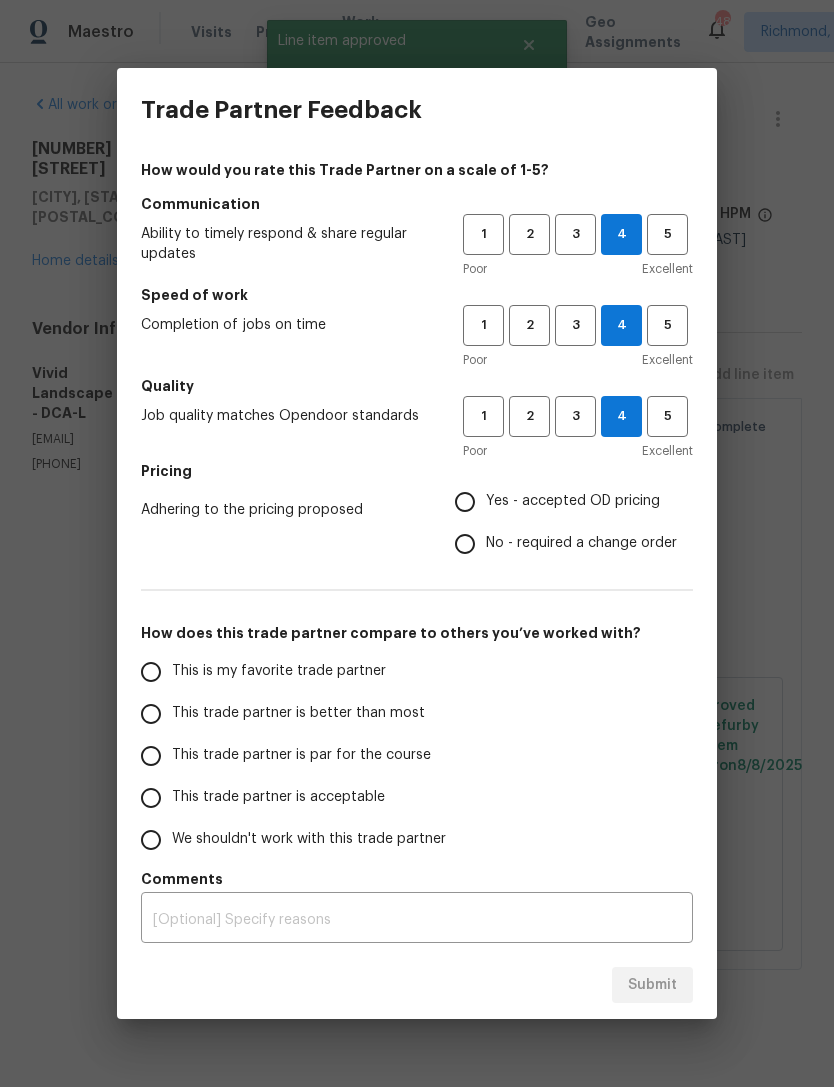 click on "Yes - accepted OD pricing" at bounding box center [465, 502] 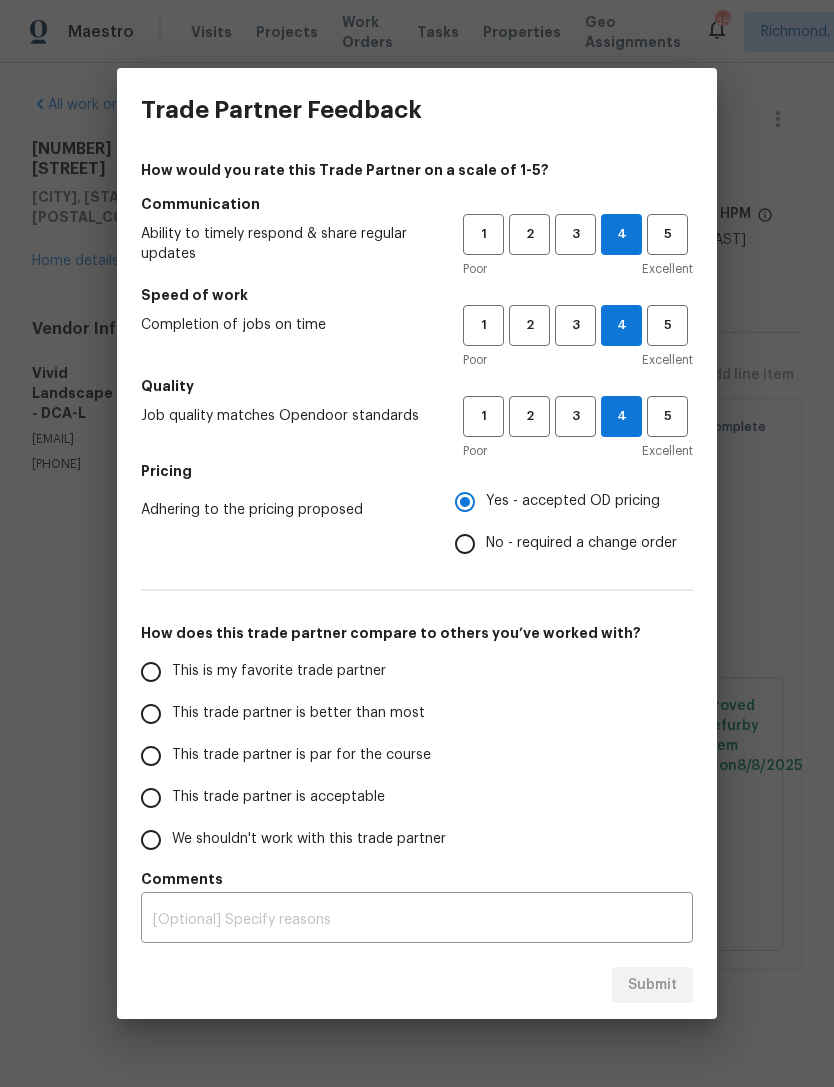 click on "This trade partner is par for the course" at bounding box center [151, 756] 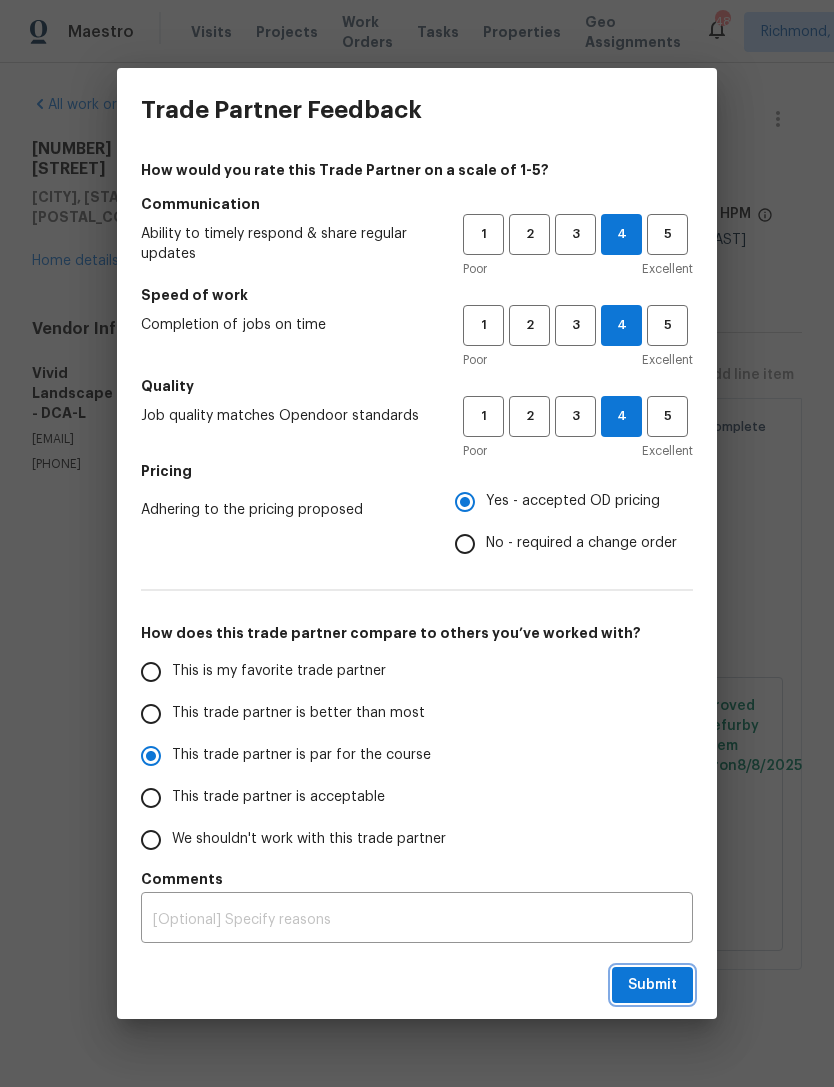 click on "Submit" at bounding box center (652, 985) 